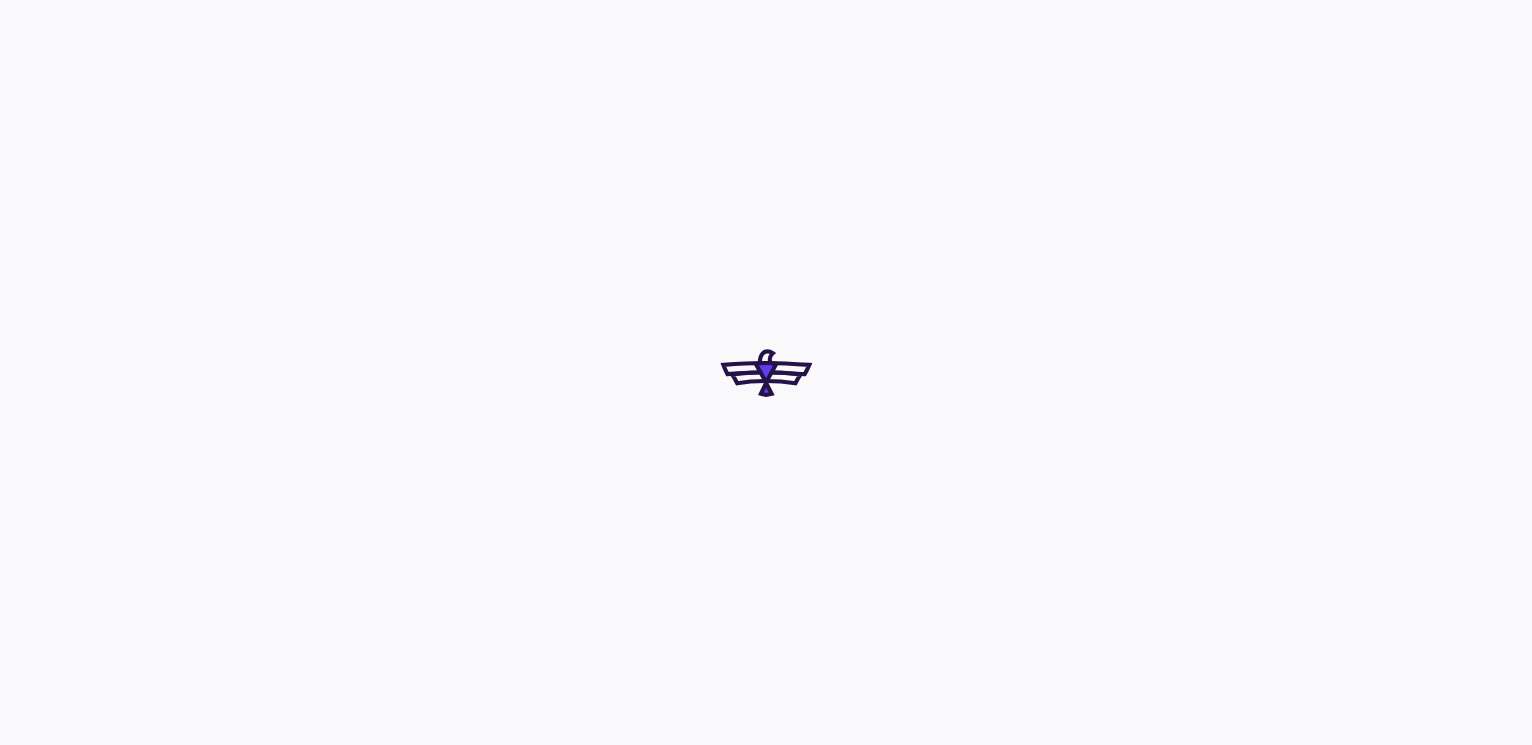 scroll, scrollTop: 0, scrollLeft: 0, axis: both 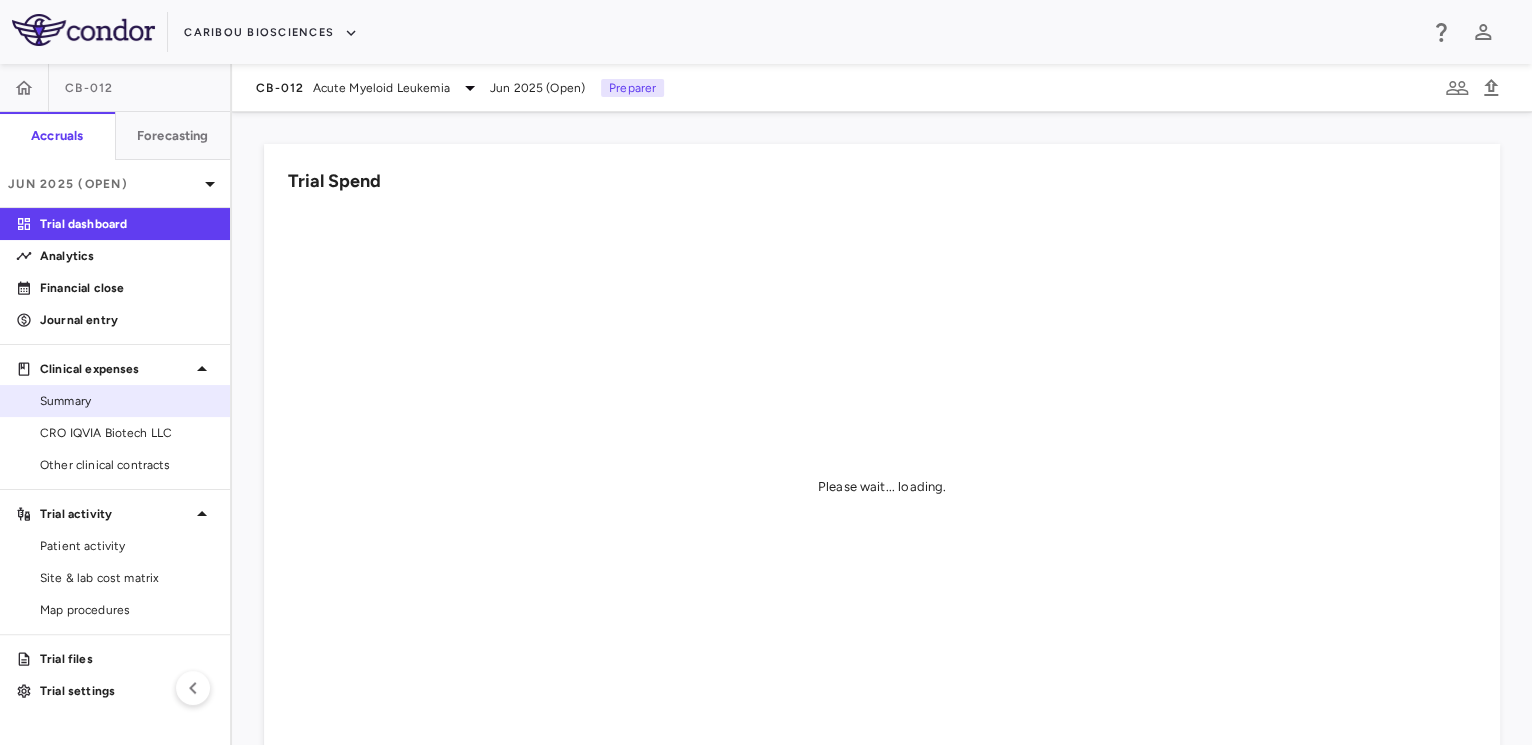 click on "Summary" at bounding box center (115, 401) 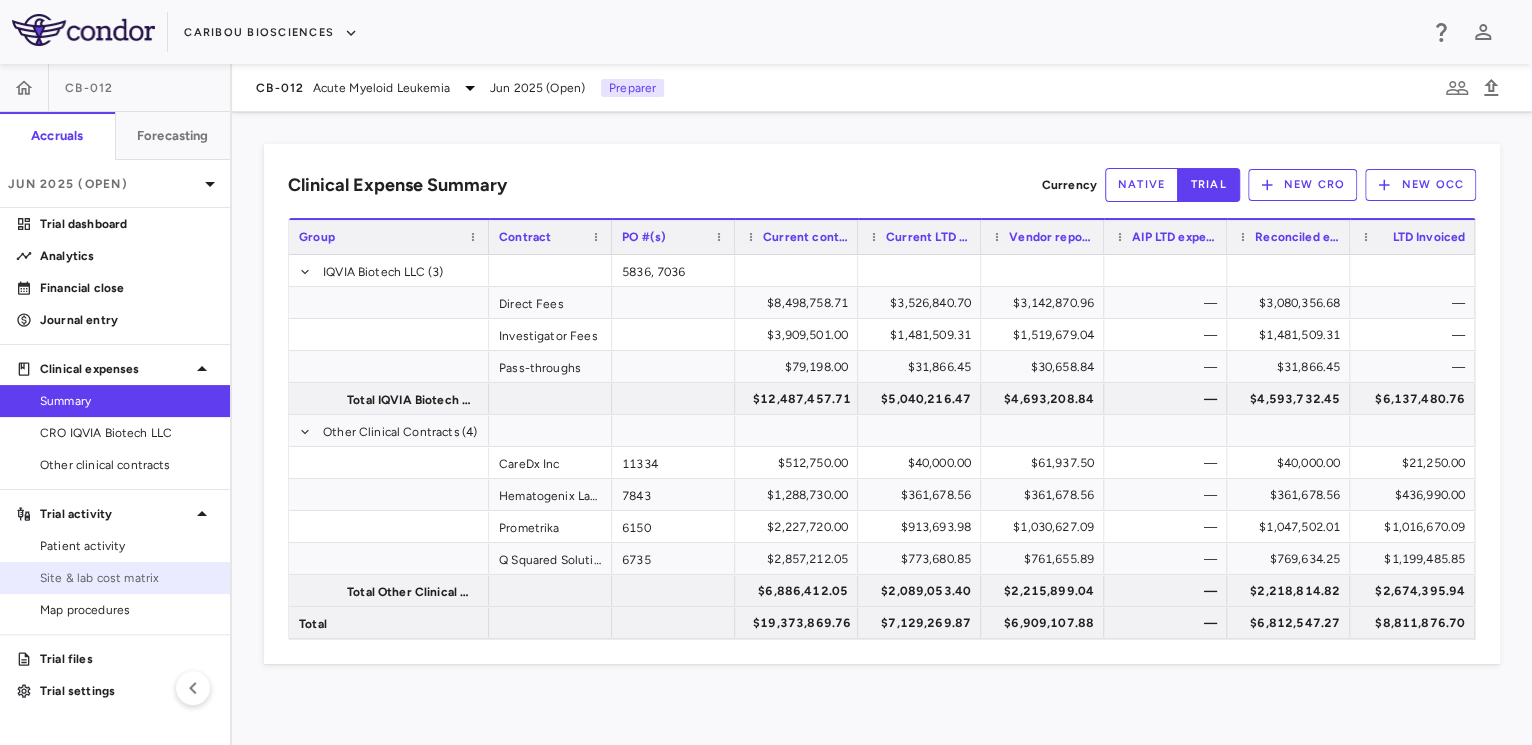 click on "Site & lab cost matrix" at bounding box center (127, 578) 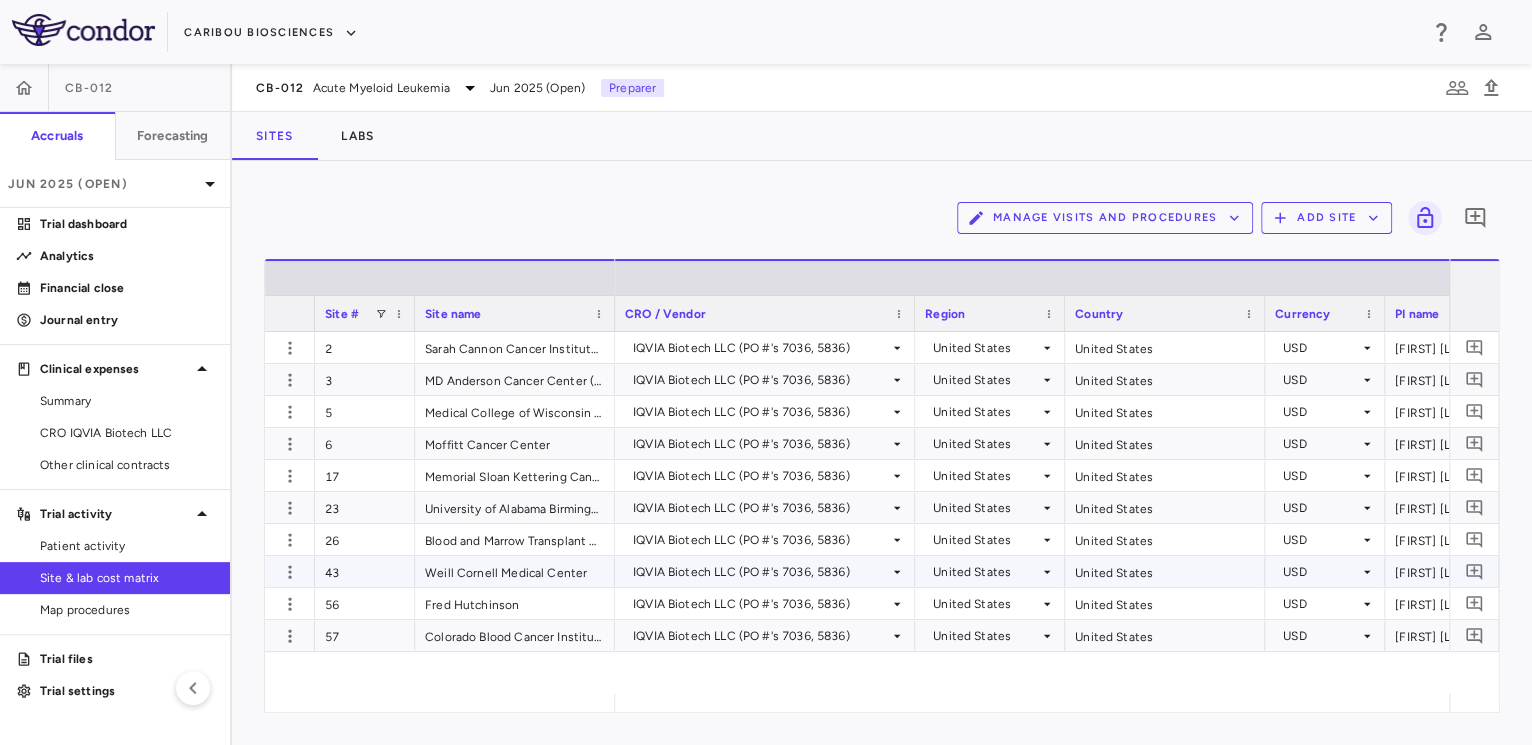 scroll, scrollTop: 0, scrollLeft: 221, axis: horizontal 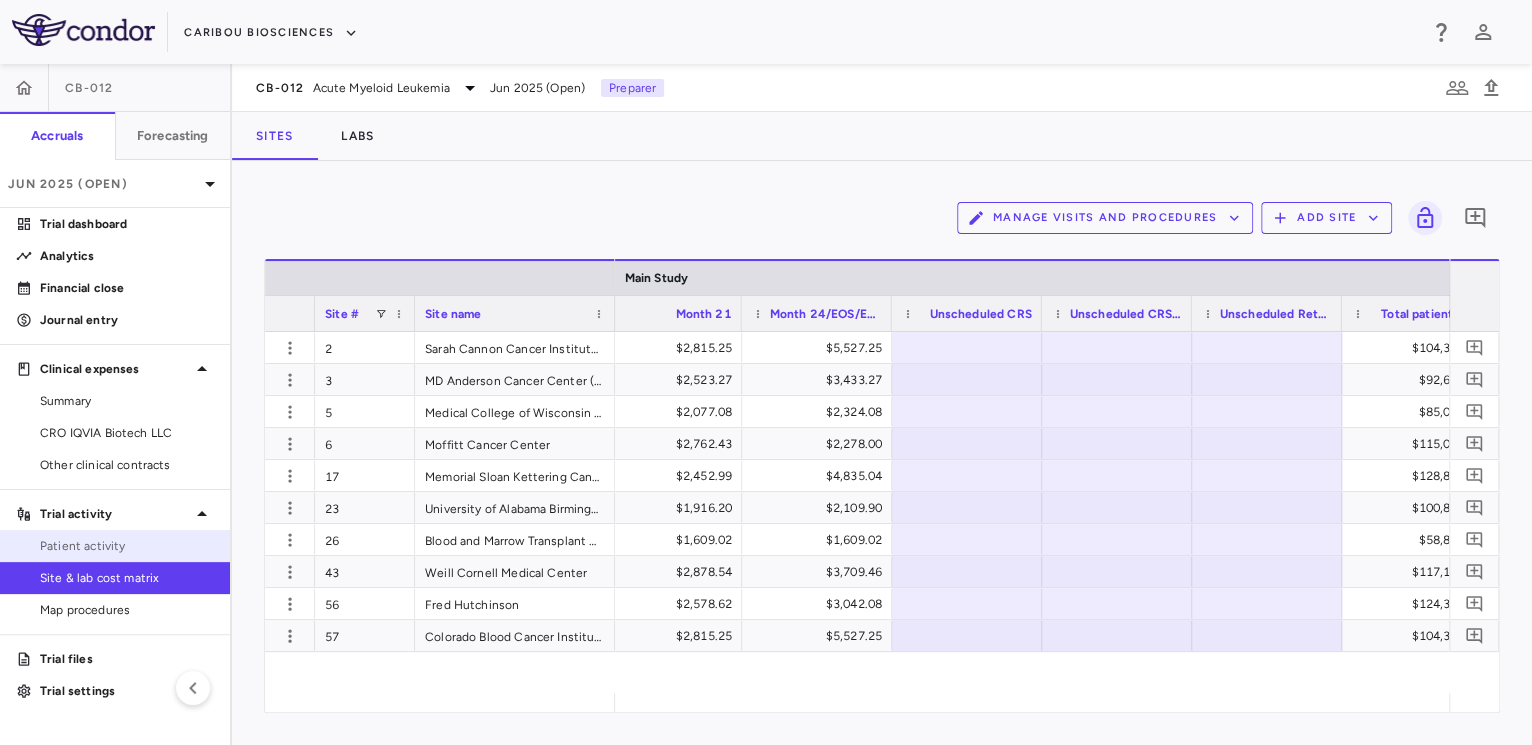 click on "Patient activity" at bounding box center [127, 546] 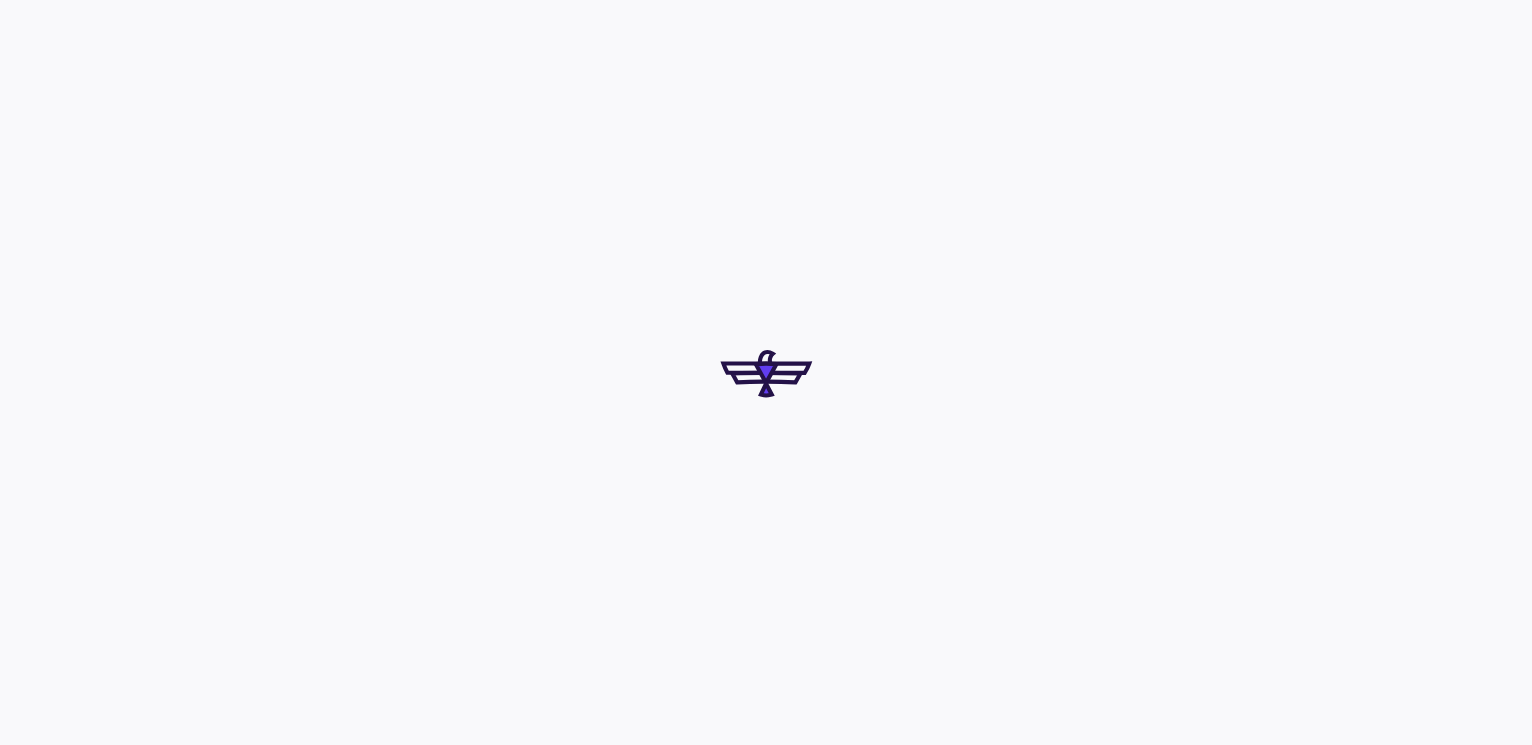 scroll, scrollTop: 0, scrollLeft: 0, axis: both 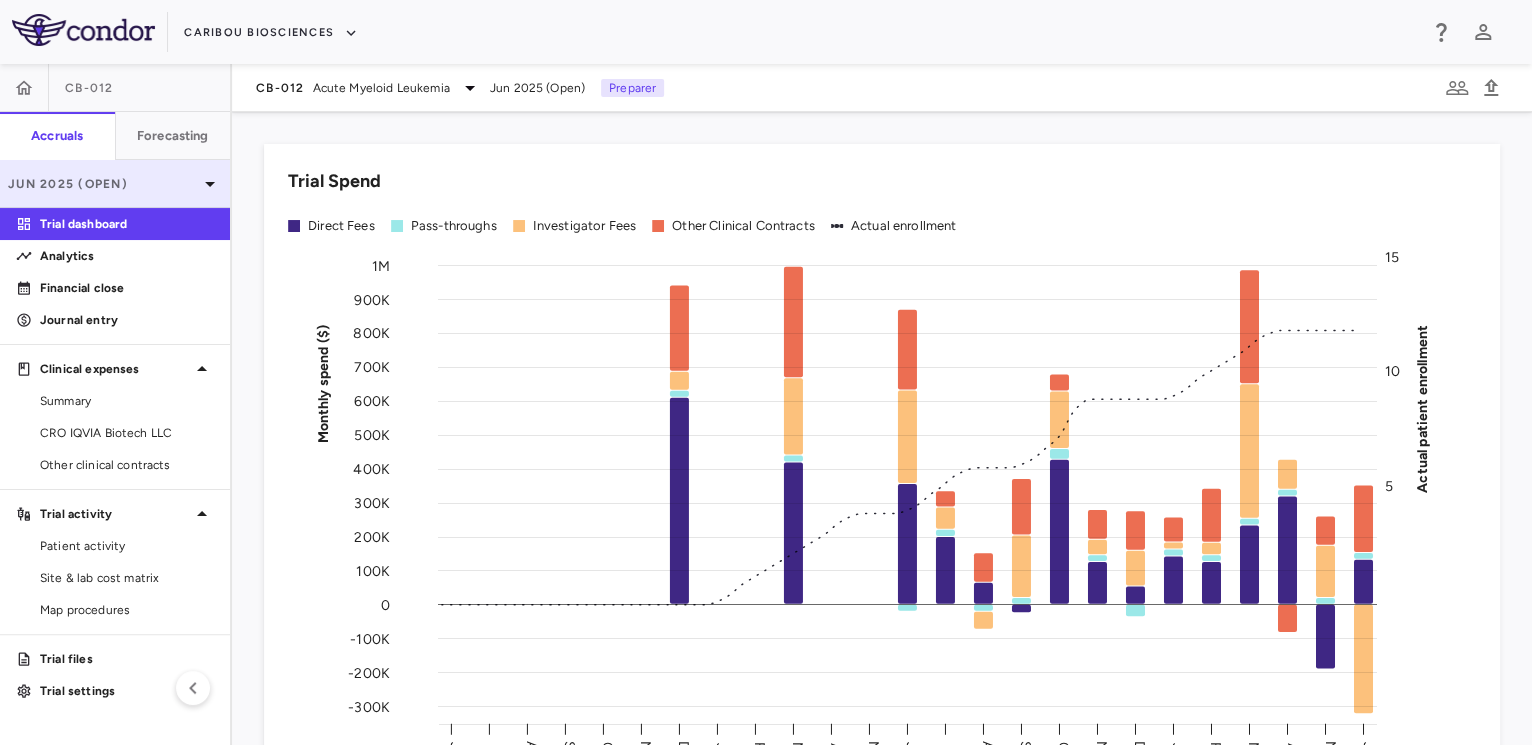 click on "Jun 2025 (Open)" at bounding box center [103, 184] 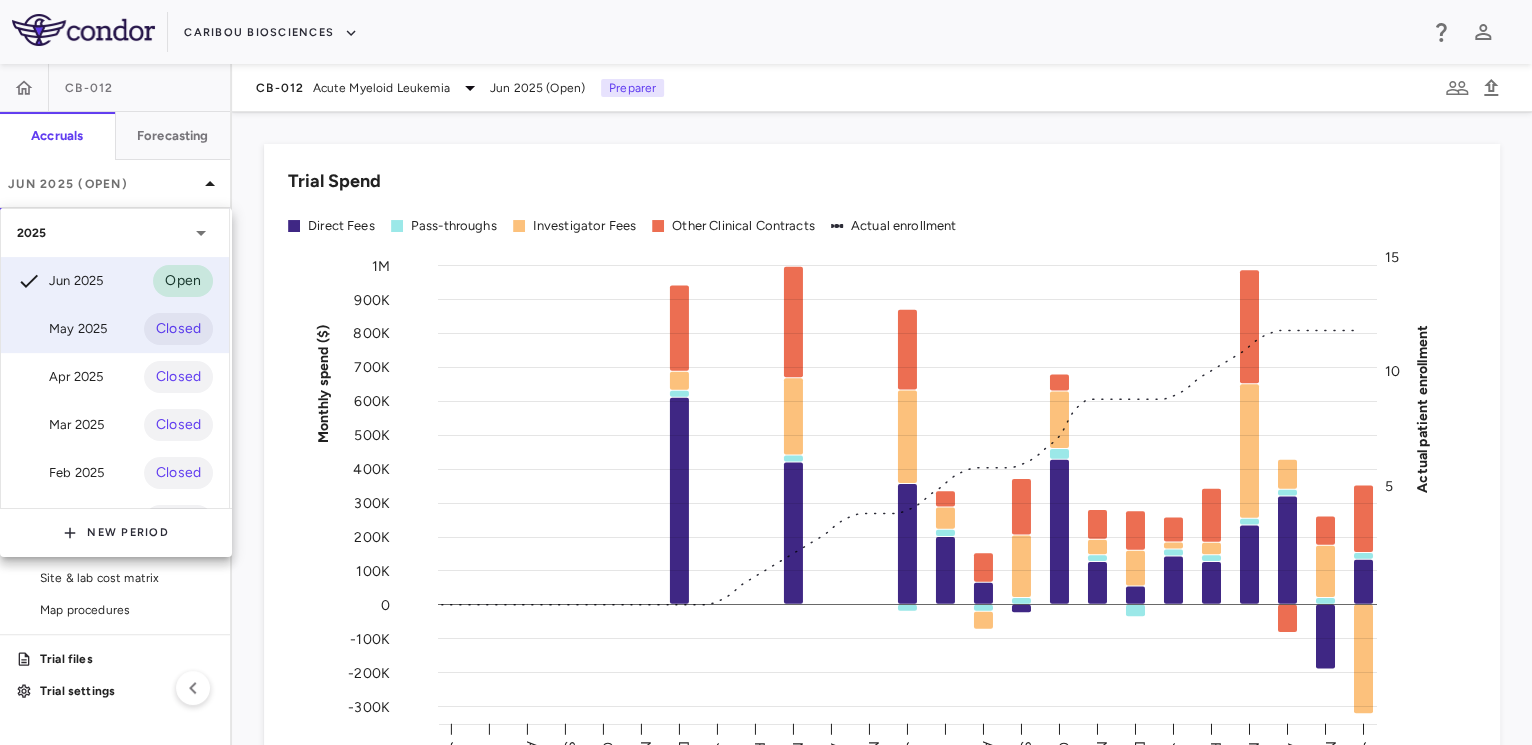 click on "[MONTH] [YEAR] Closed" at bounding box center (115, 329) 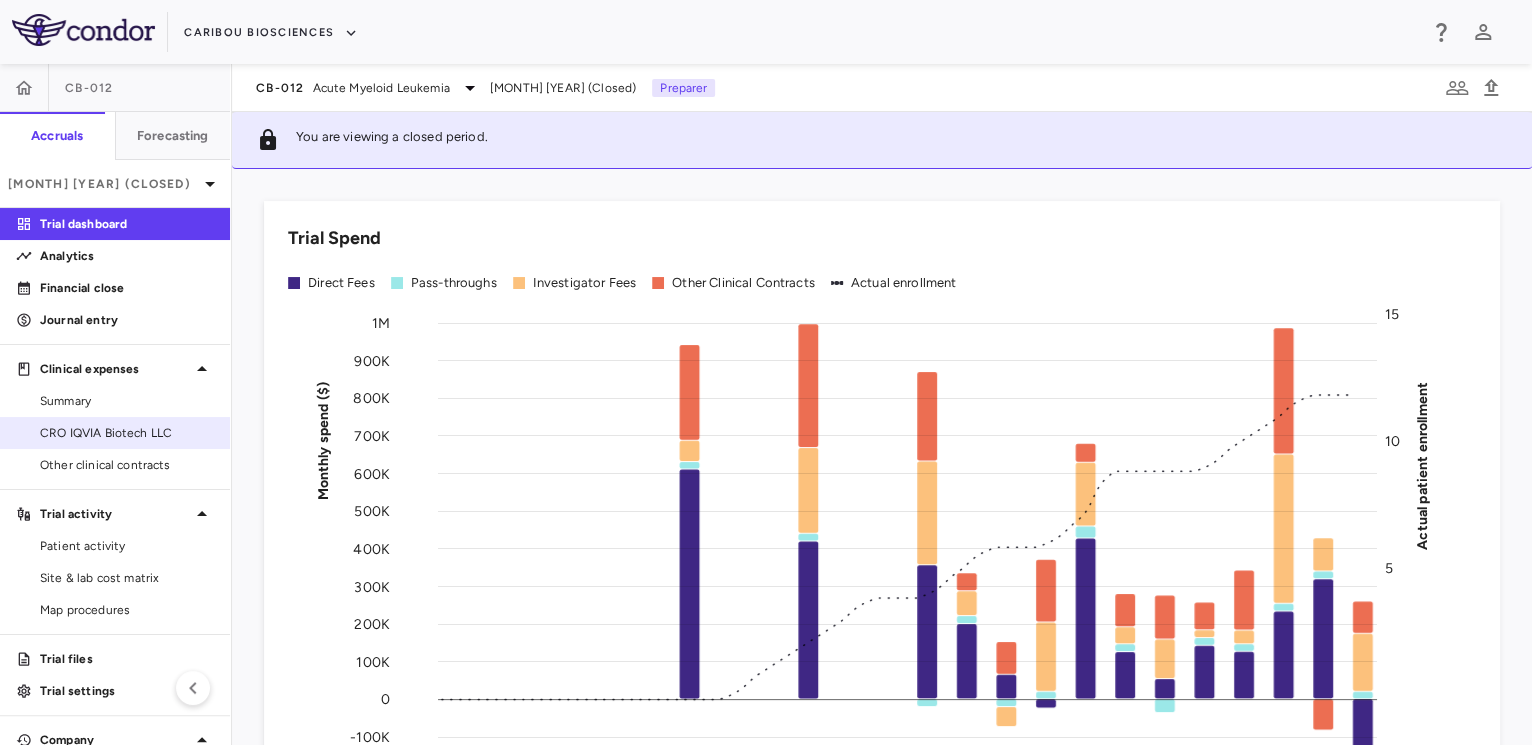 click on "CRO IQVIA Biotech LLC" at bounding box center [127, 433] 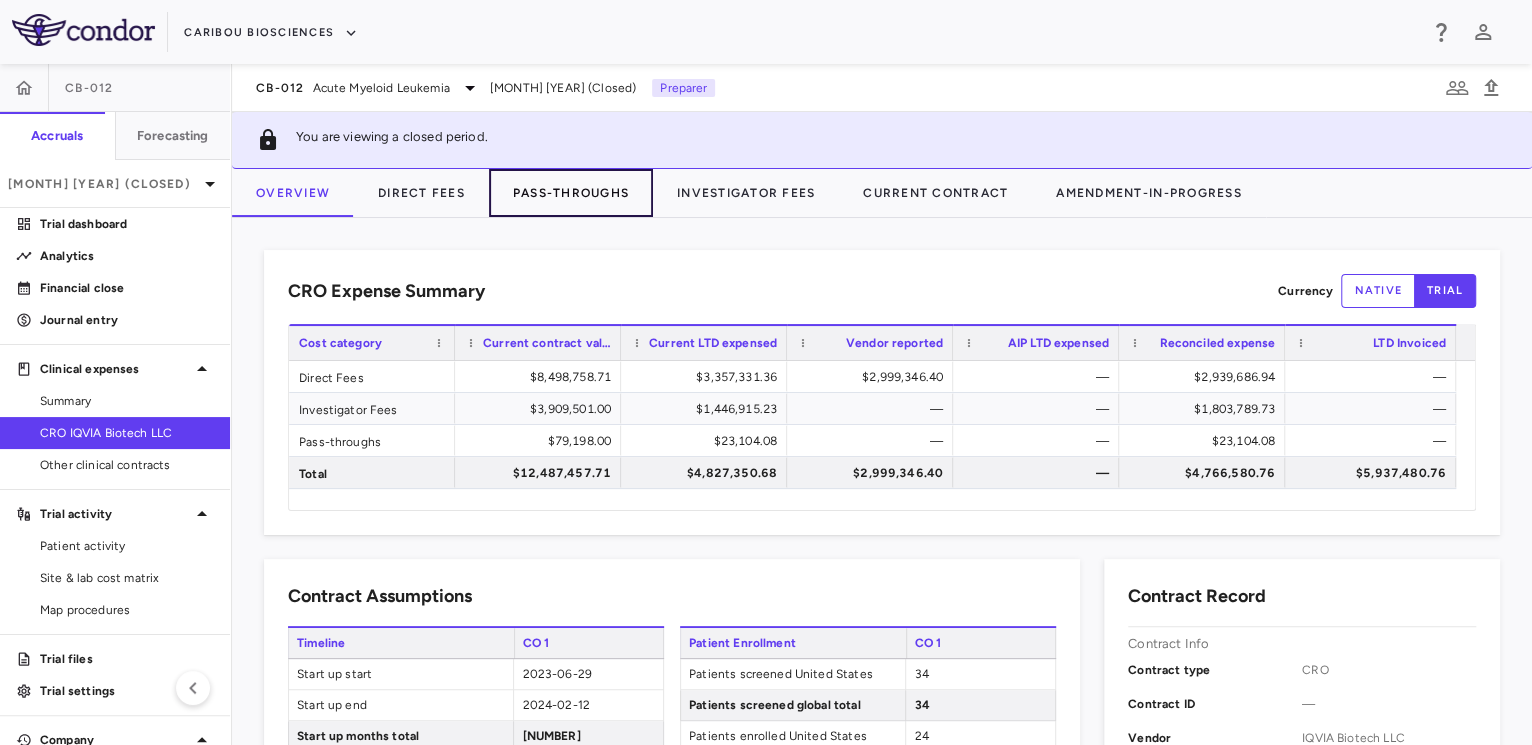 click on "Pass-Throughs" at bounding box center [571, 193] 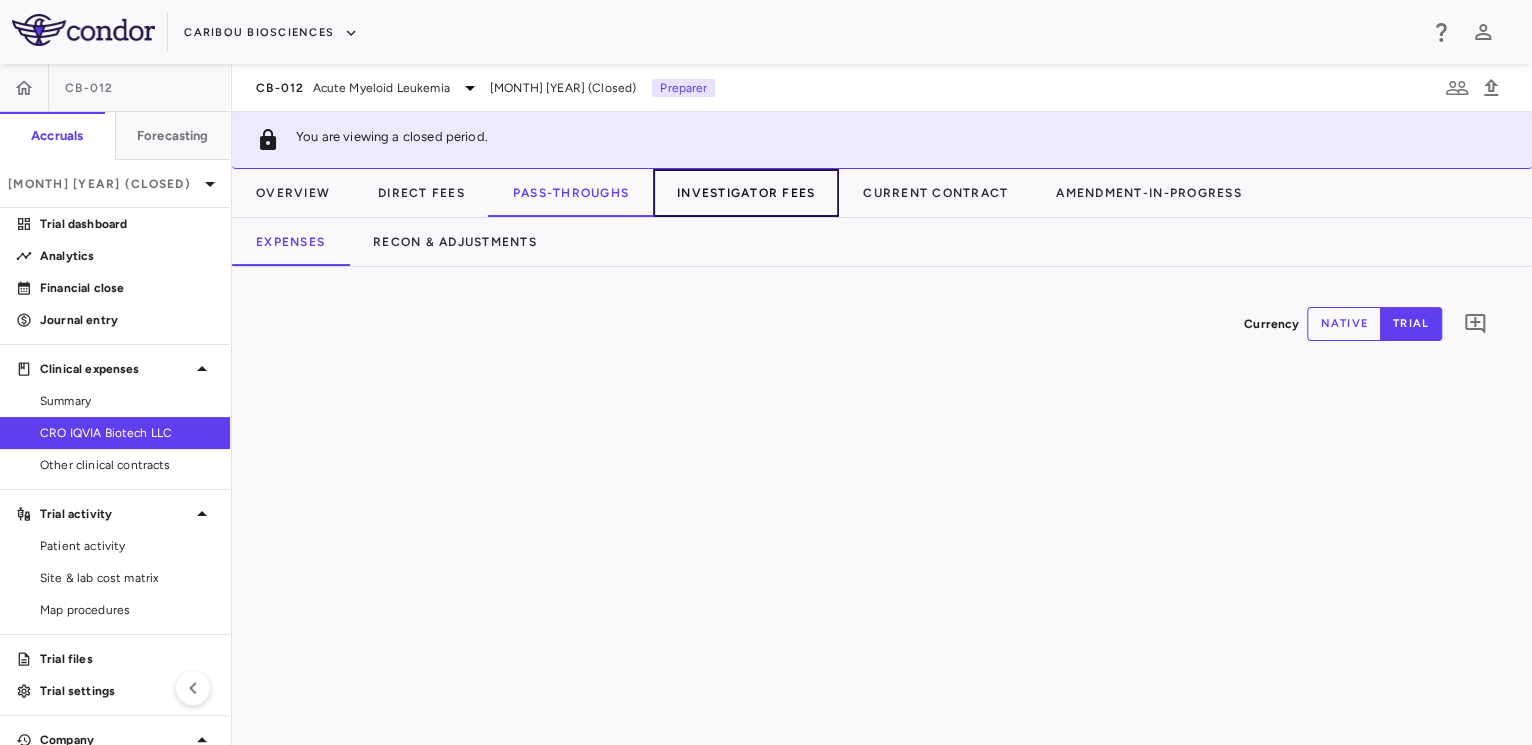 click on "Investigator Fees" at bounding box center [746, 193] 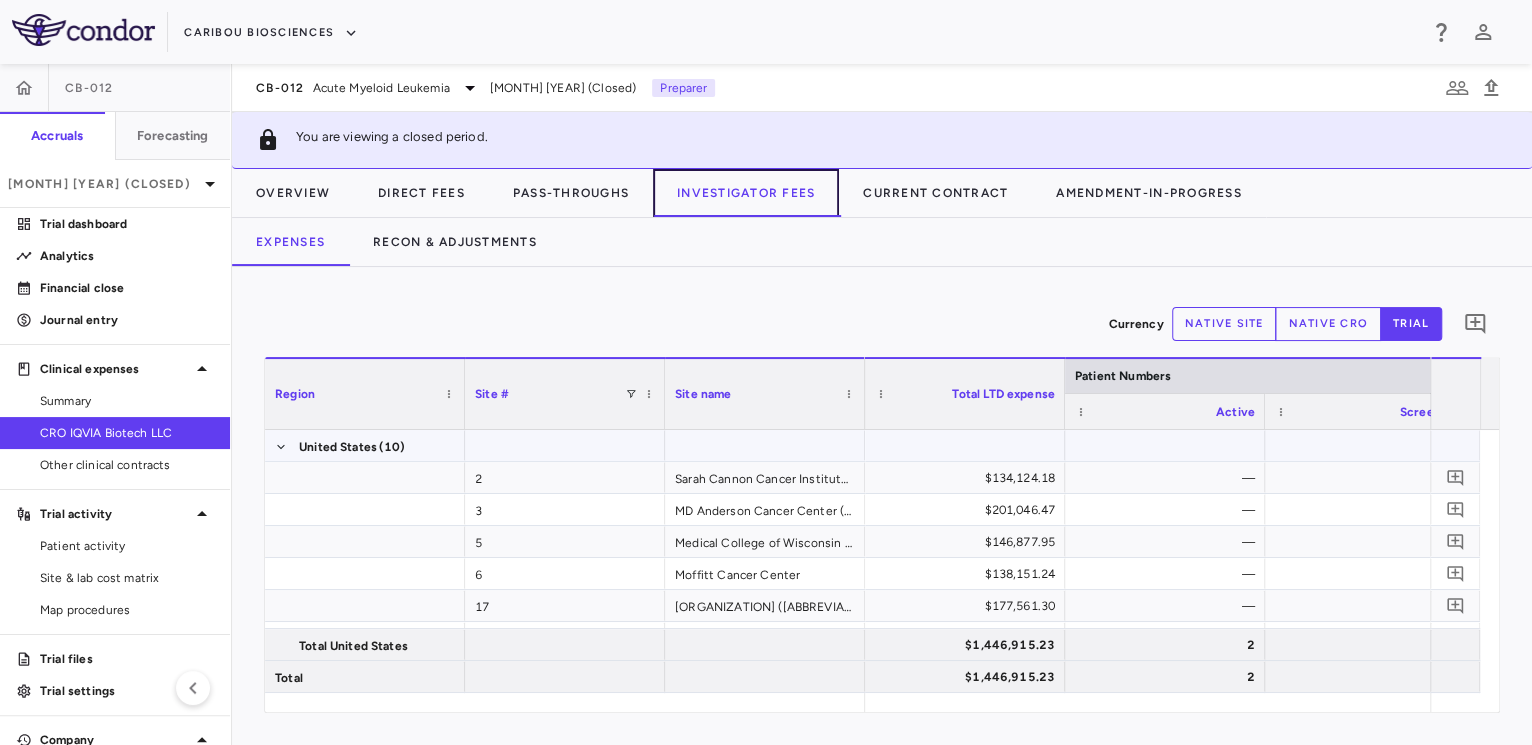 scroll, scrollTop: 0, scrollLeft: 106, axis: horizontal 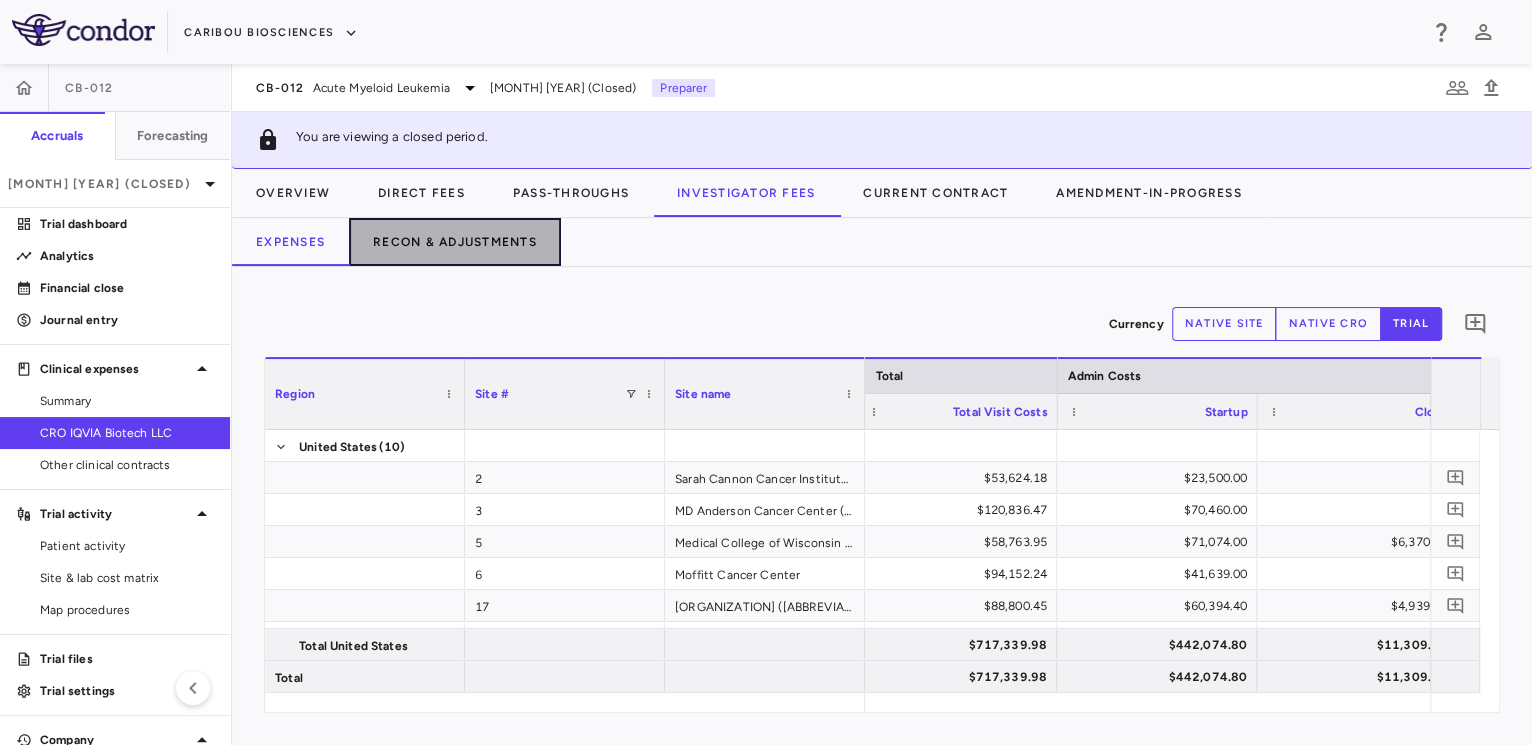 click on "Recon & Adjustments" at bounding box center [455, 242] 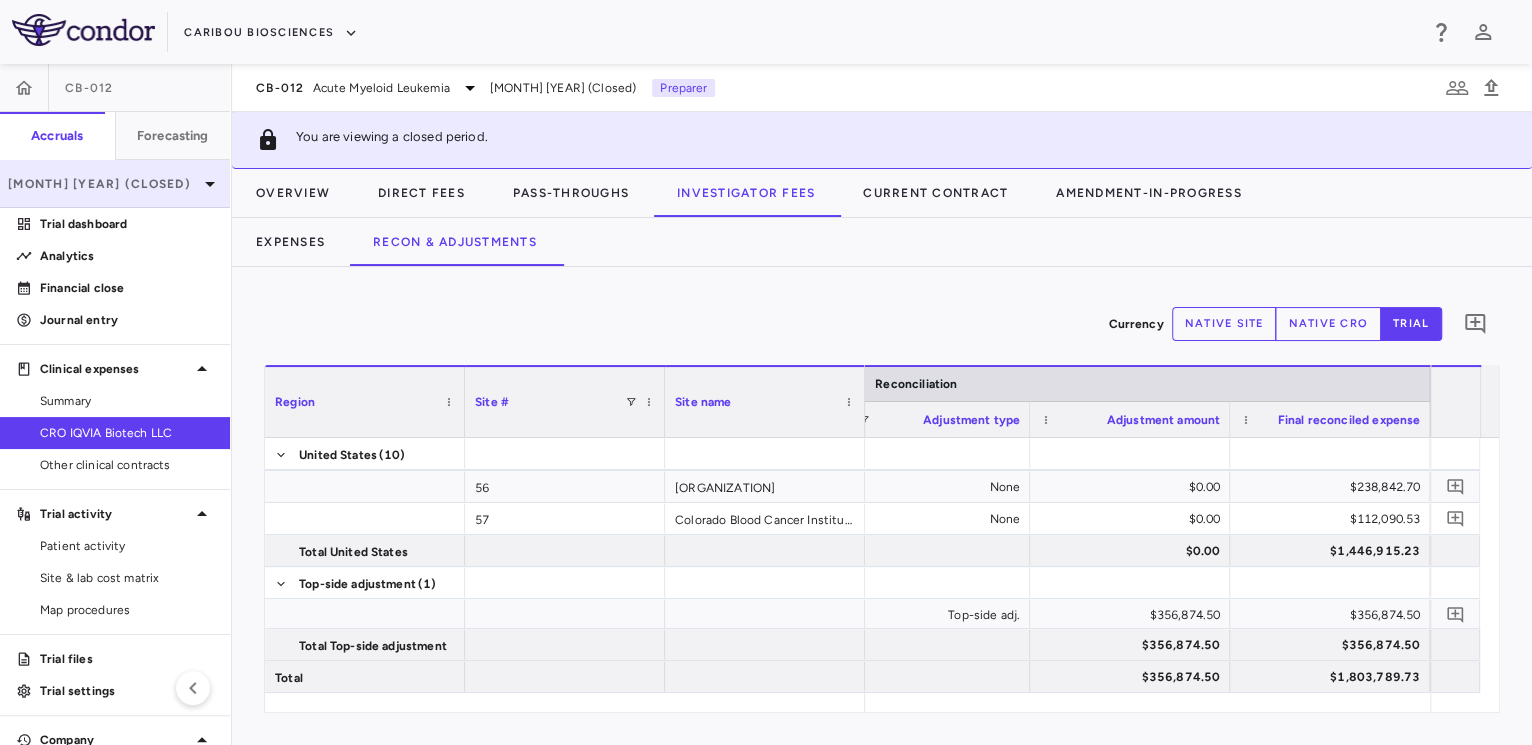 click on "May 2025 (Closed)" at bounding box center (103, 184) 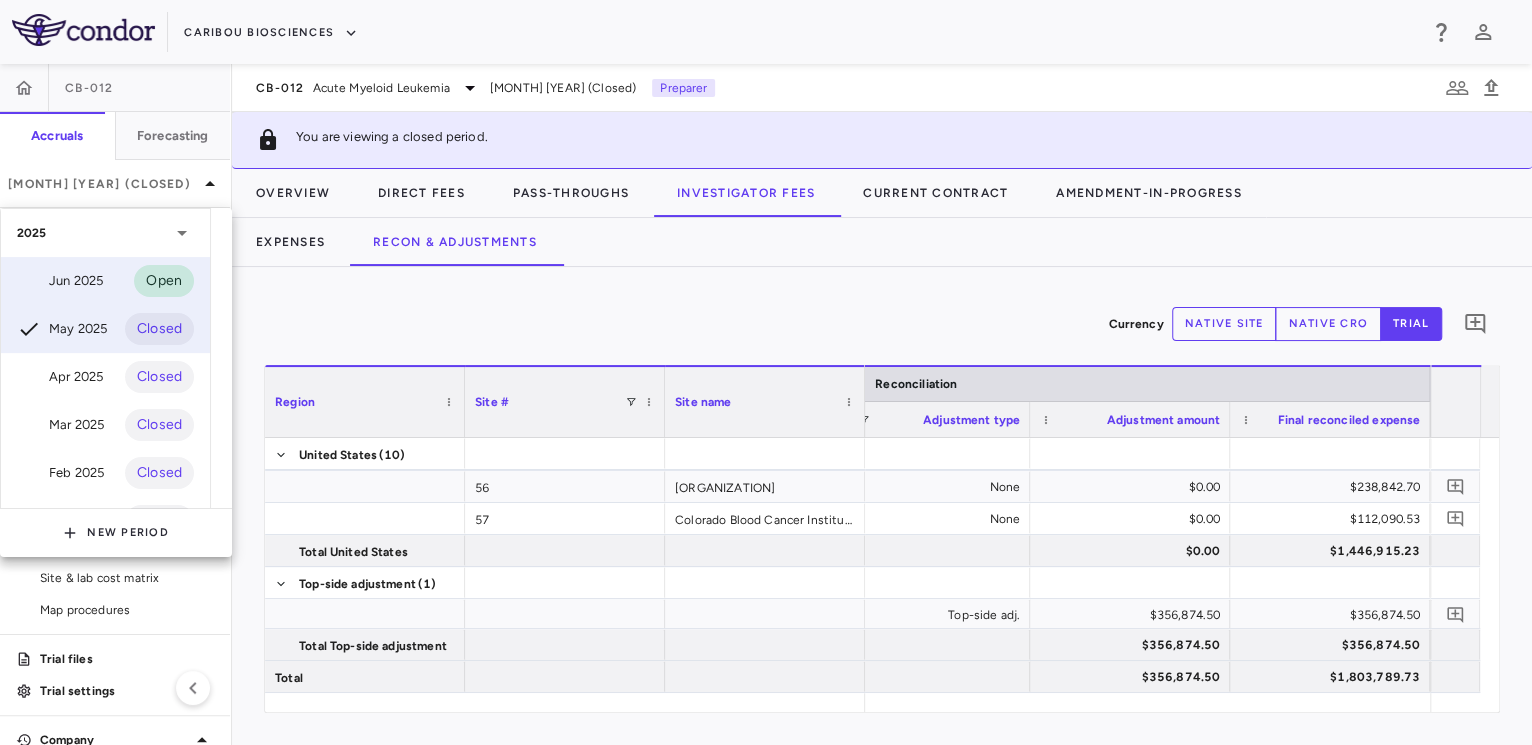click on "Jun 2025 Open" at bounding box center (105, 281) 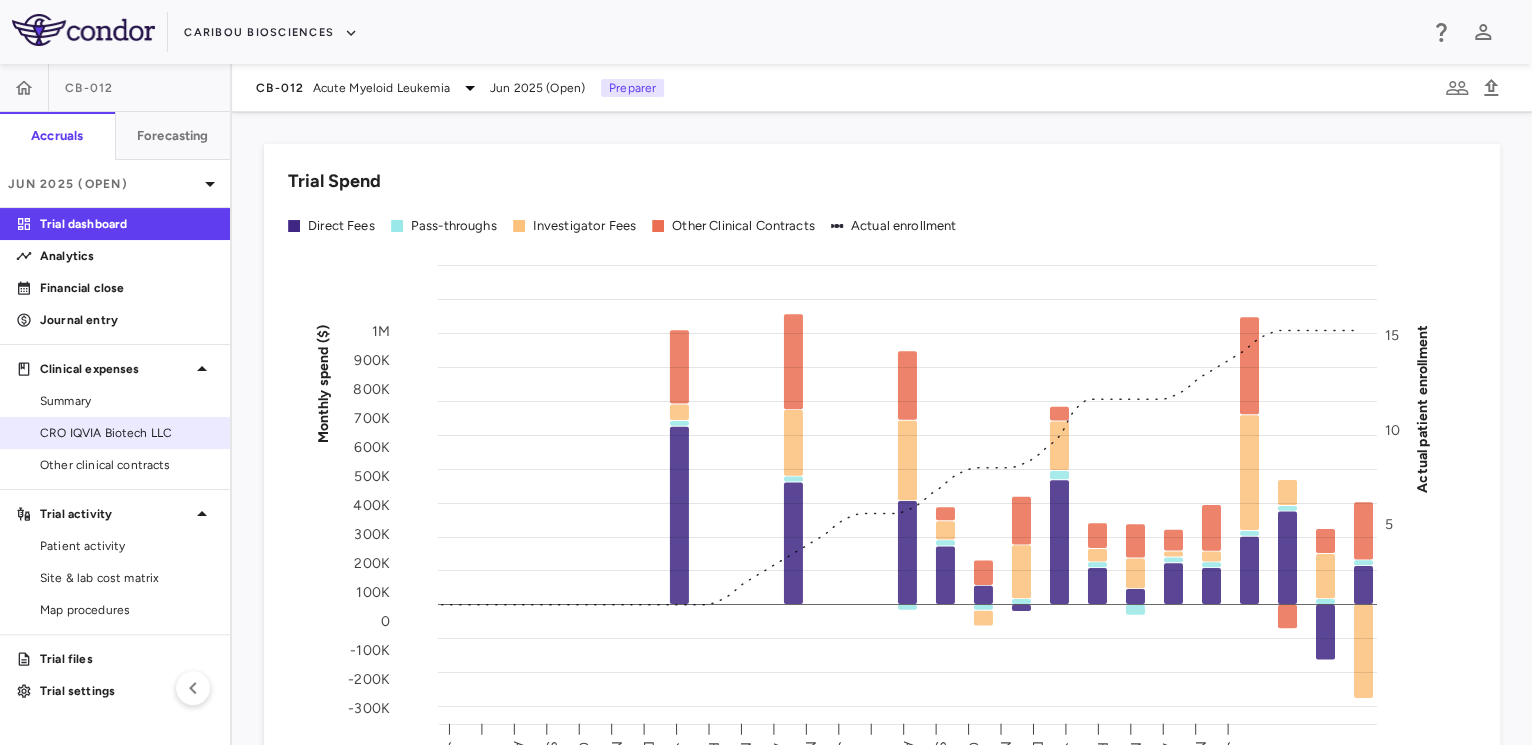 click on "CRO IQVIA Biotech LLC" at bounding box center (127, 433) 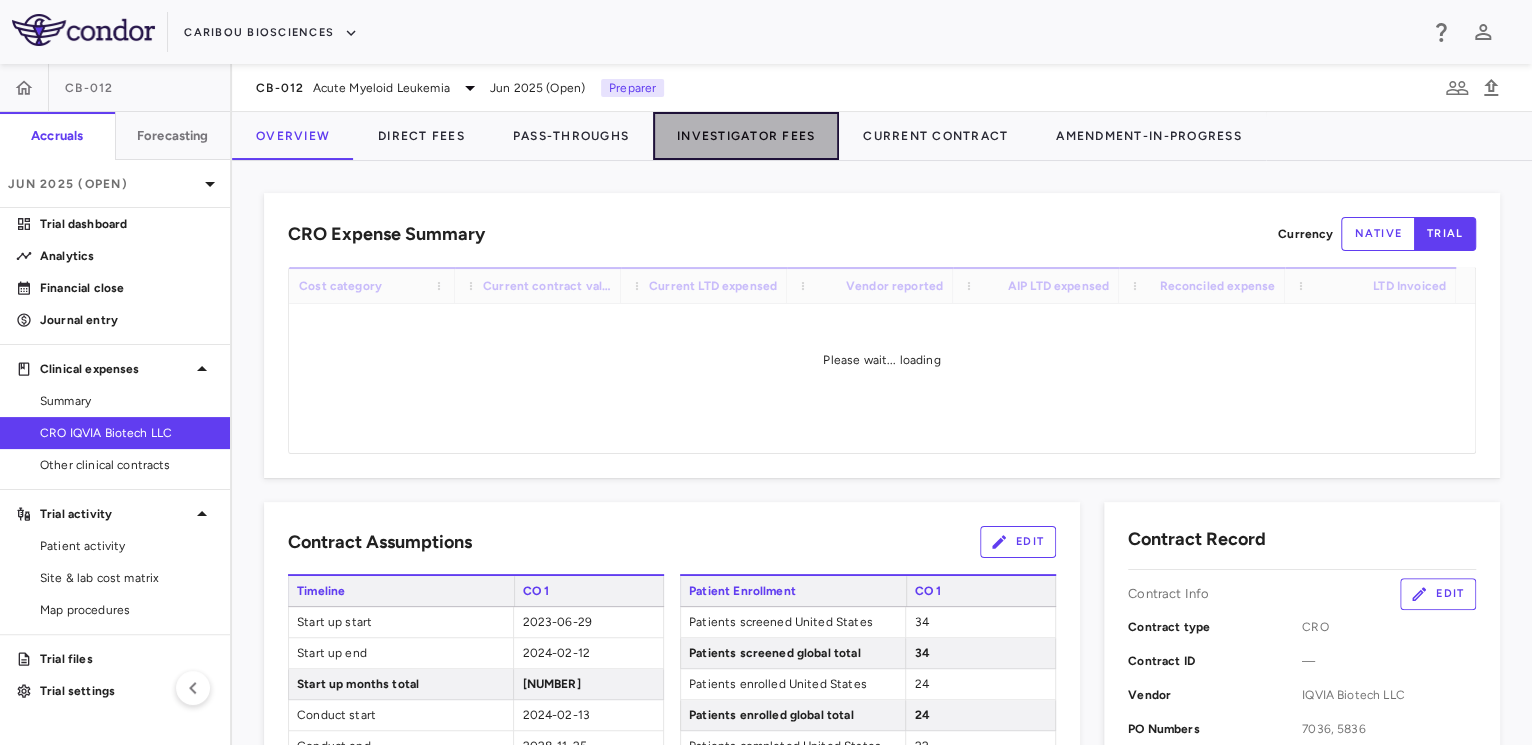 click on "Investigator Fees" at bounding box center [746, 136] 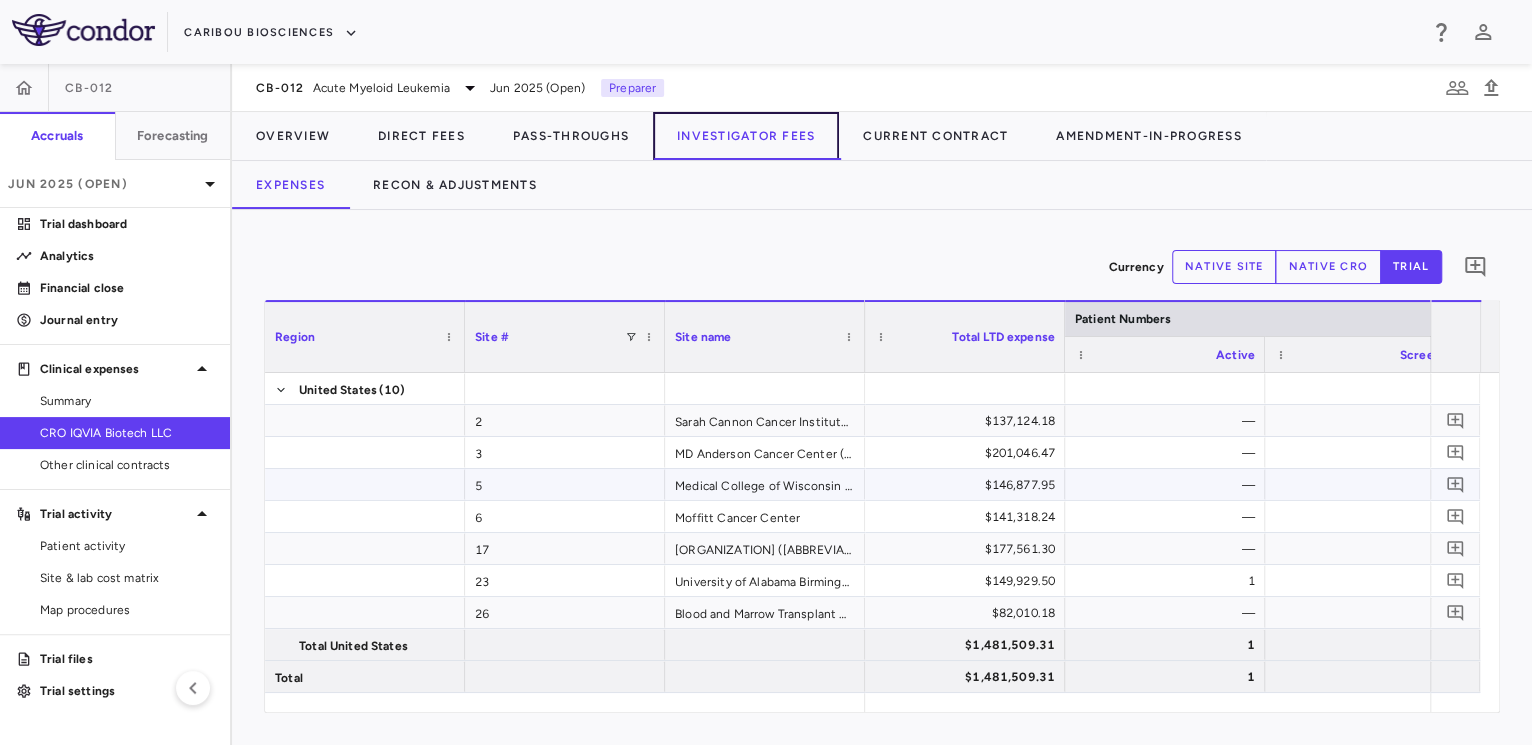 scroll, scrollTop: 95, scrollLeft: 0, axis: vertical 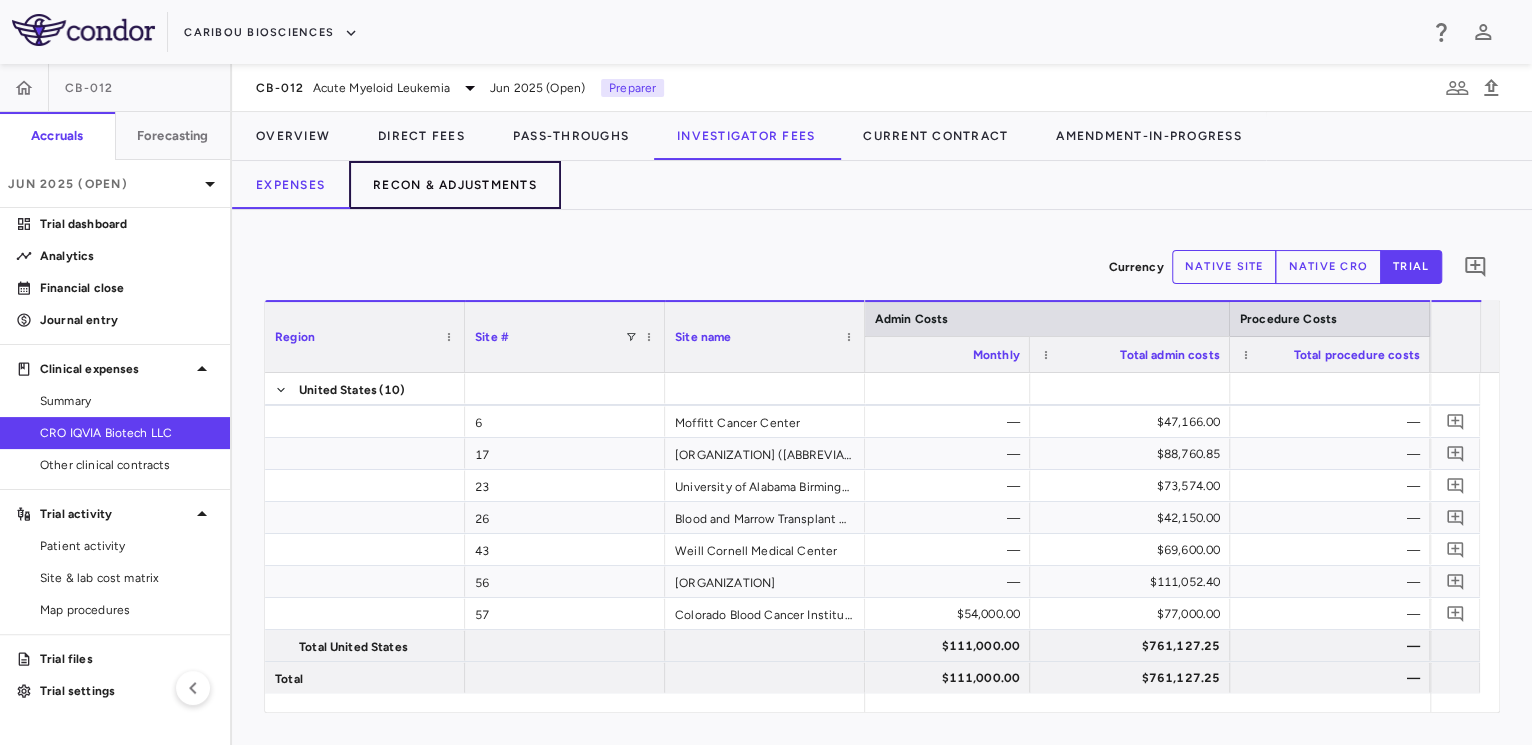 click on "Recon & Adjustments" at bounding box center (455, 185) 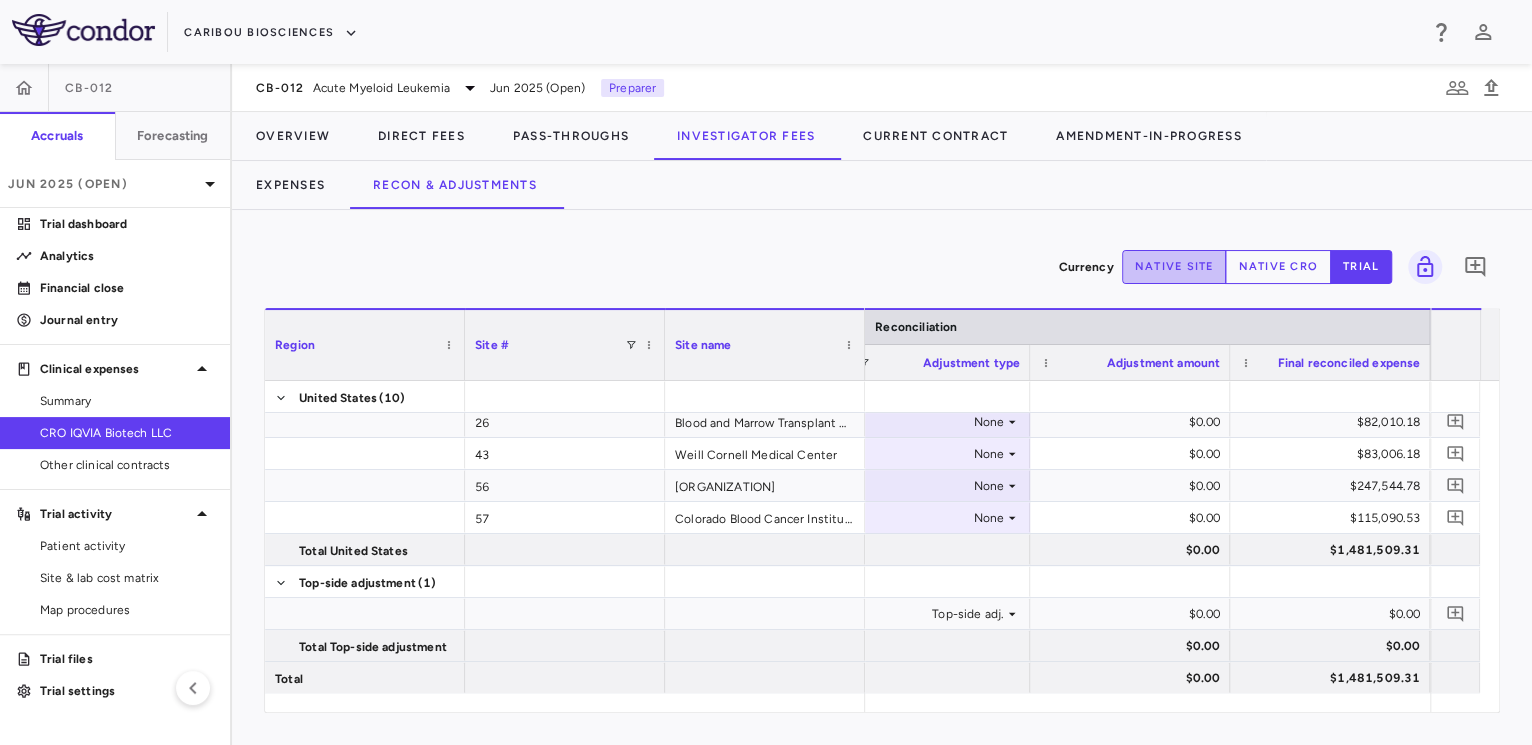 click on "native site" at bounding box center [1174, 267] 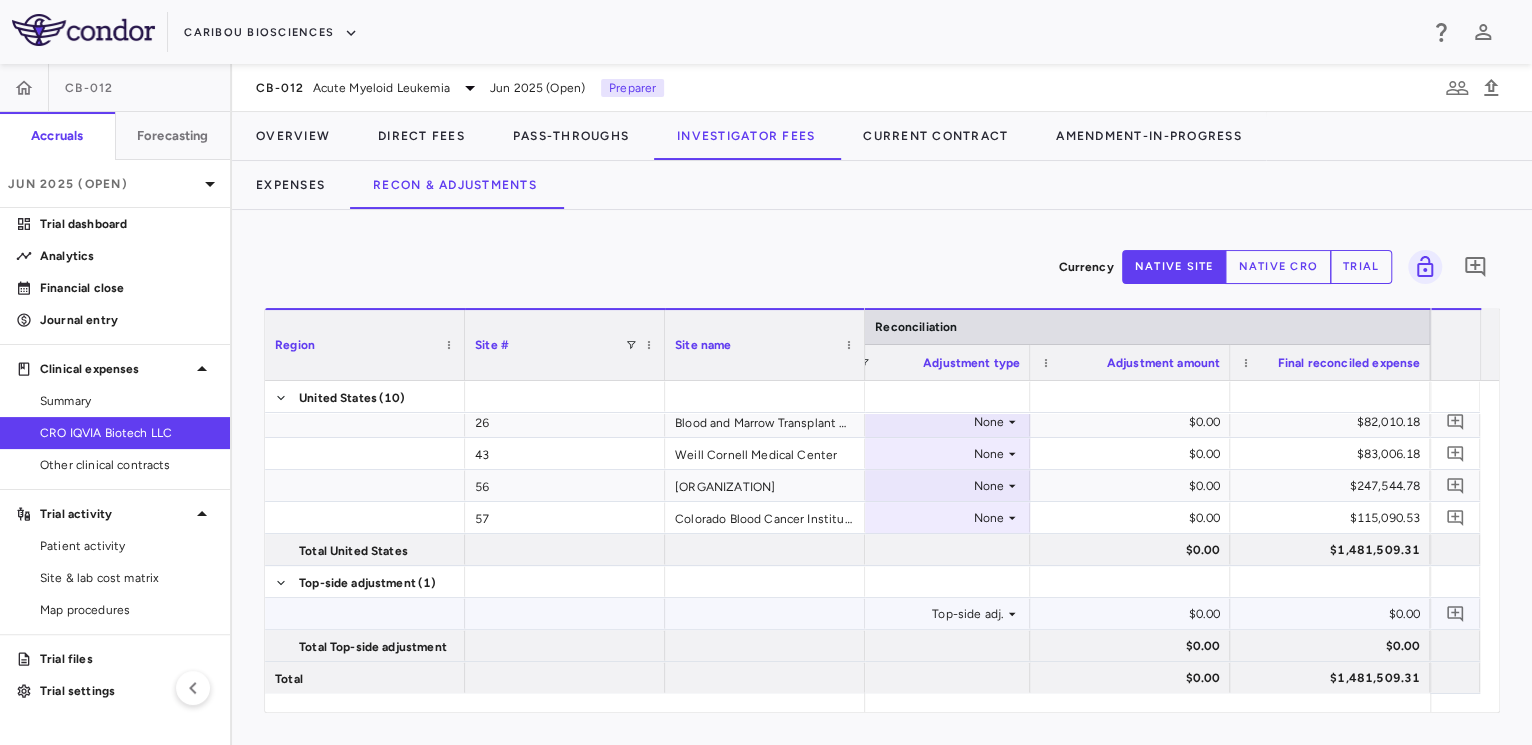 click on "$0.00" at bounding box center [1134, 614] 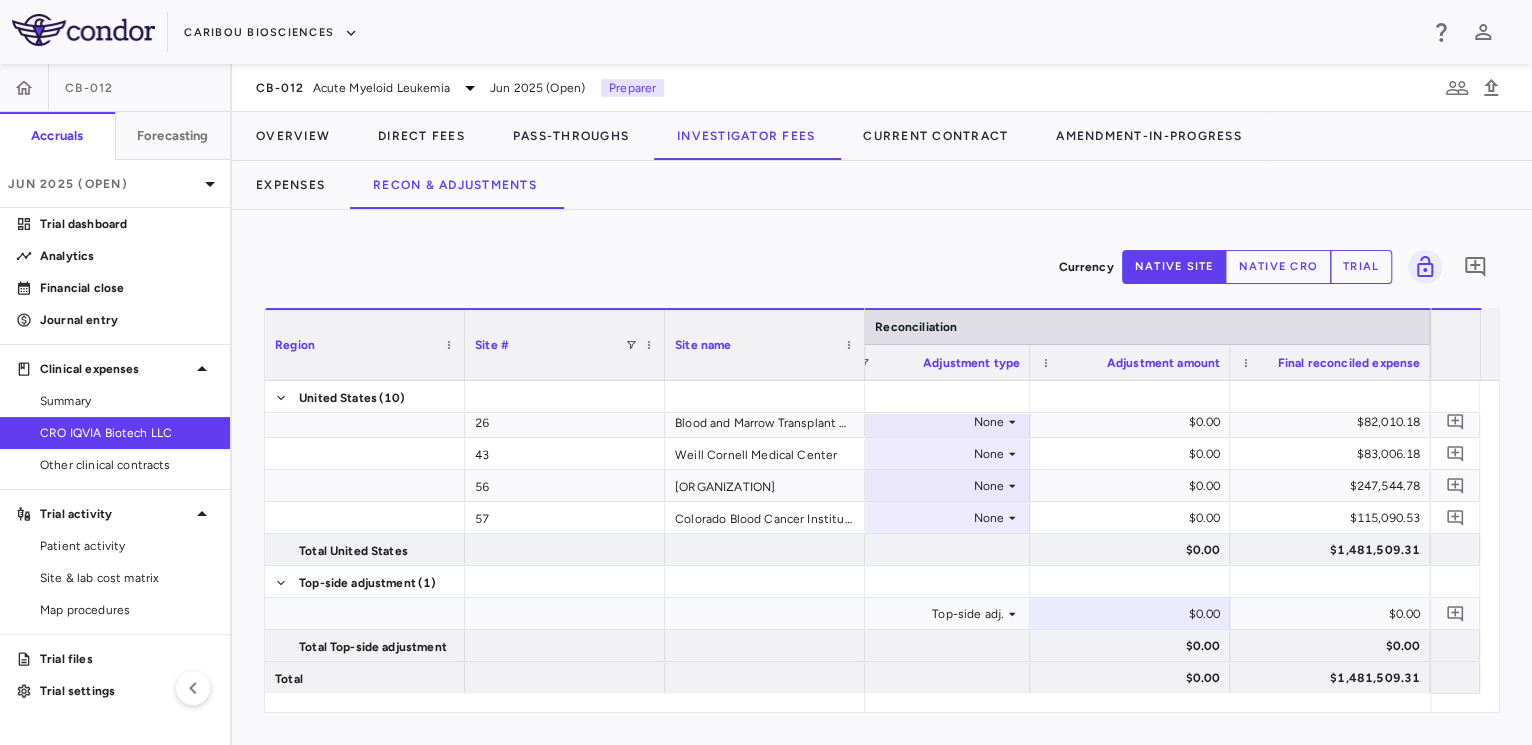 click on "native cro" at bounding box center (1278, 267) 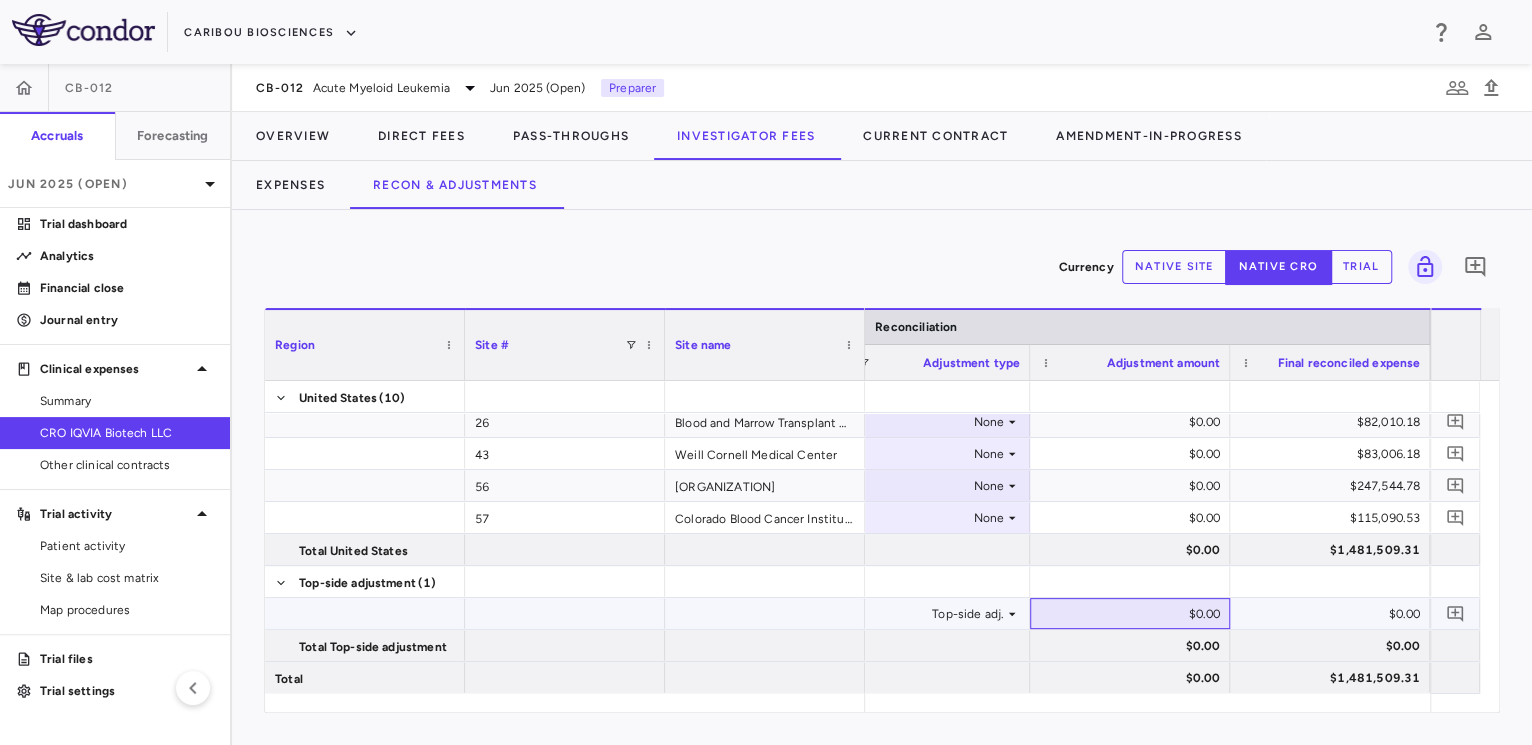 click on "$0.00" at bounding box center (1134, 614) 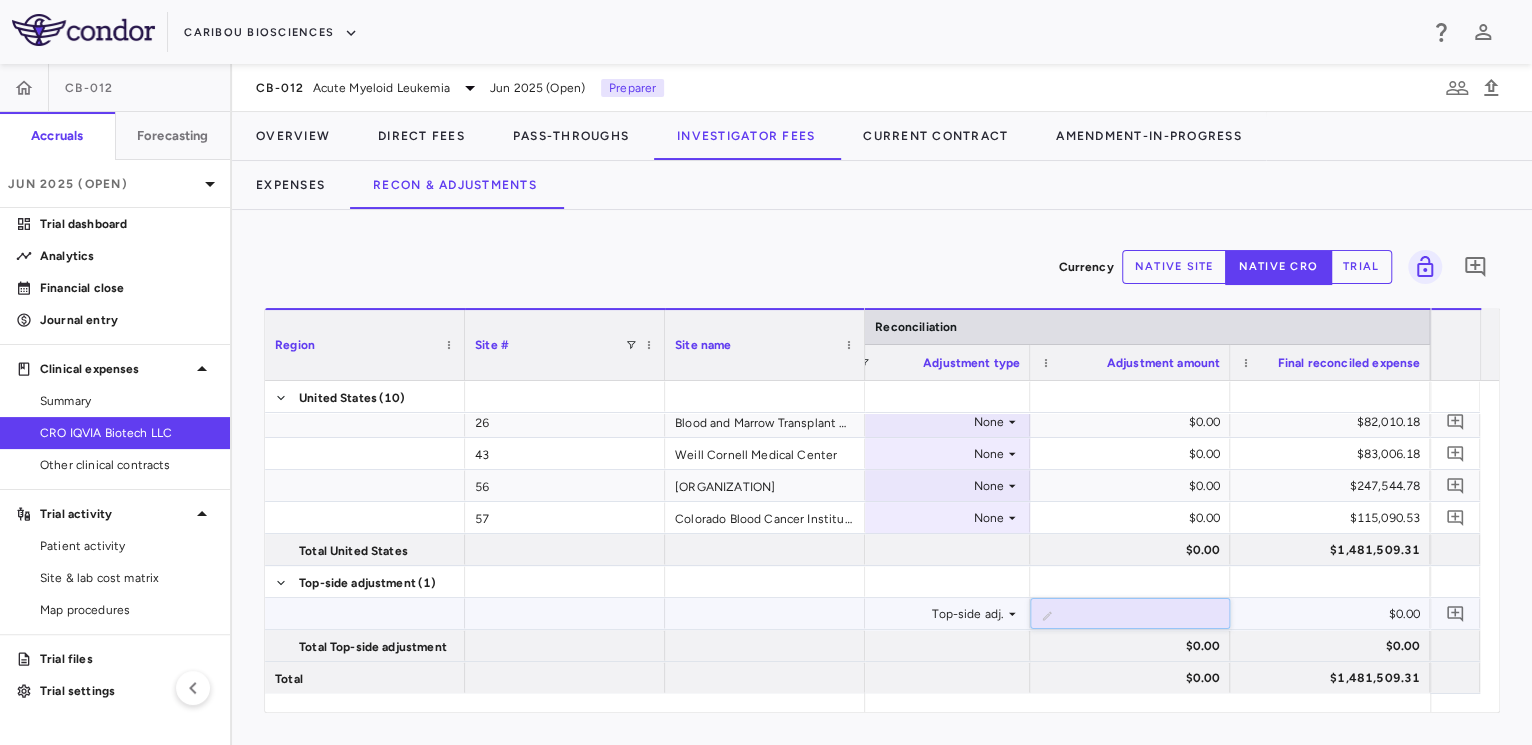 click at bounding box center (1145, 615) 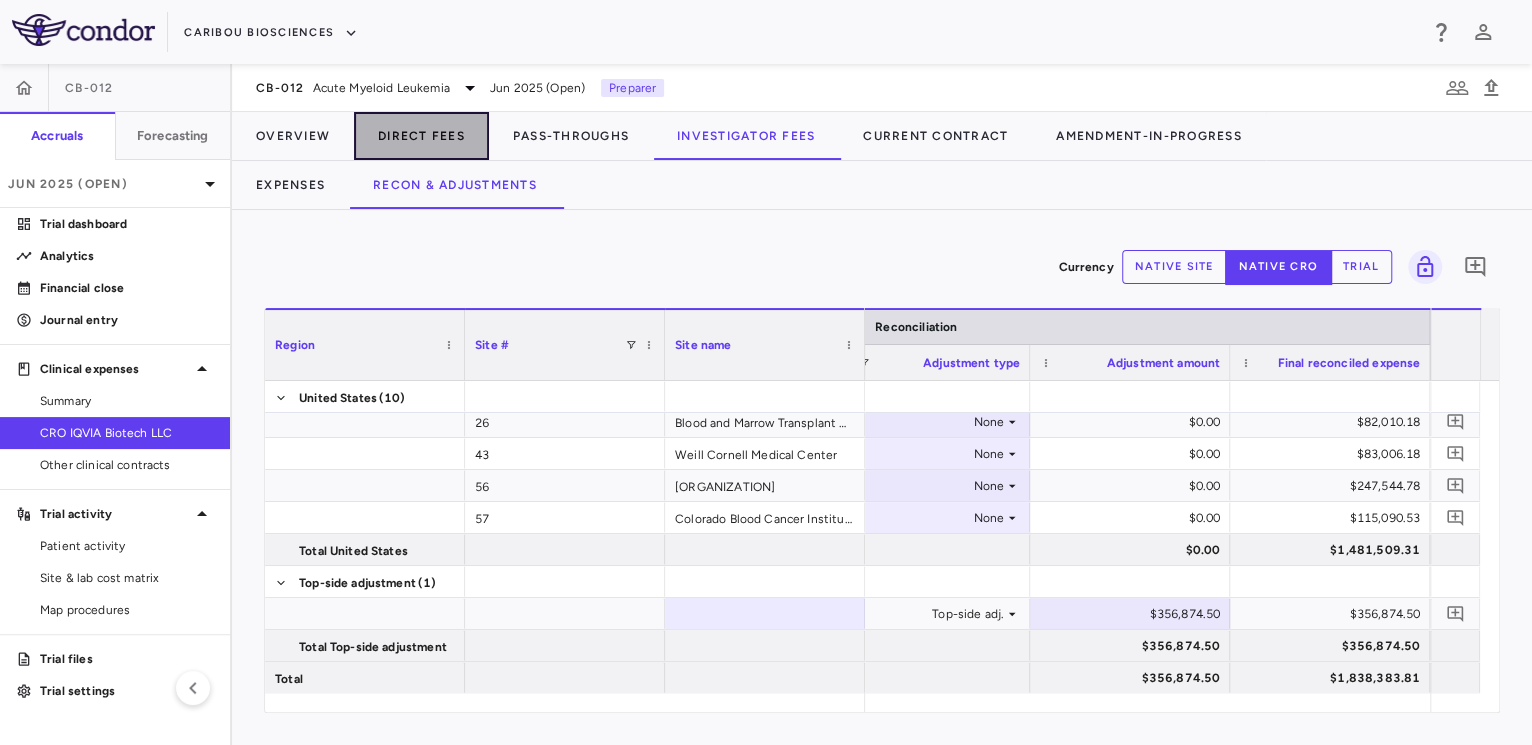 click on "Direct Fees" at bounding box center [421, 136] 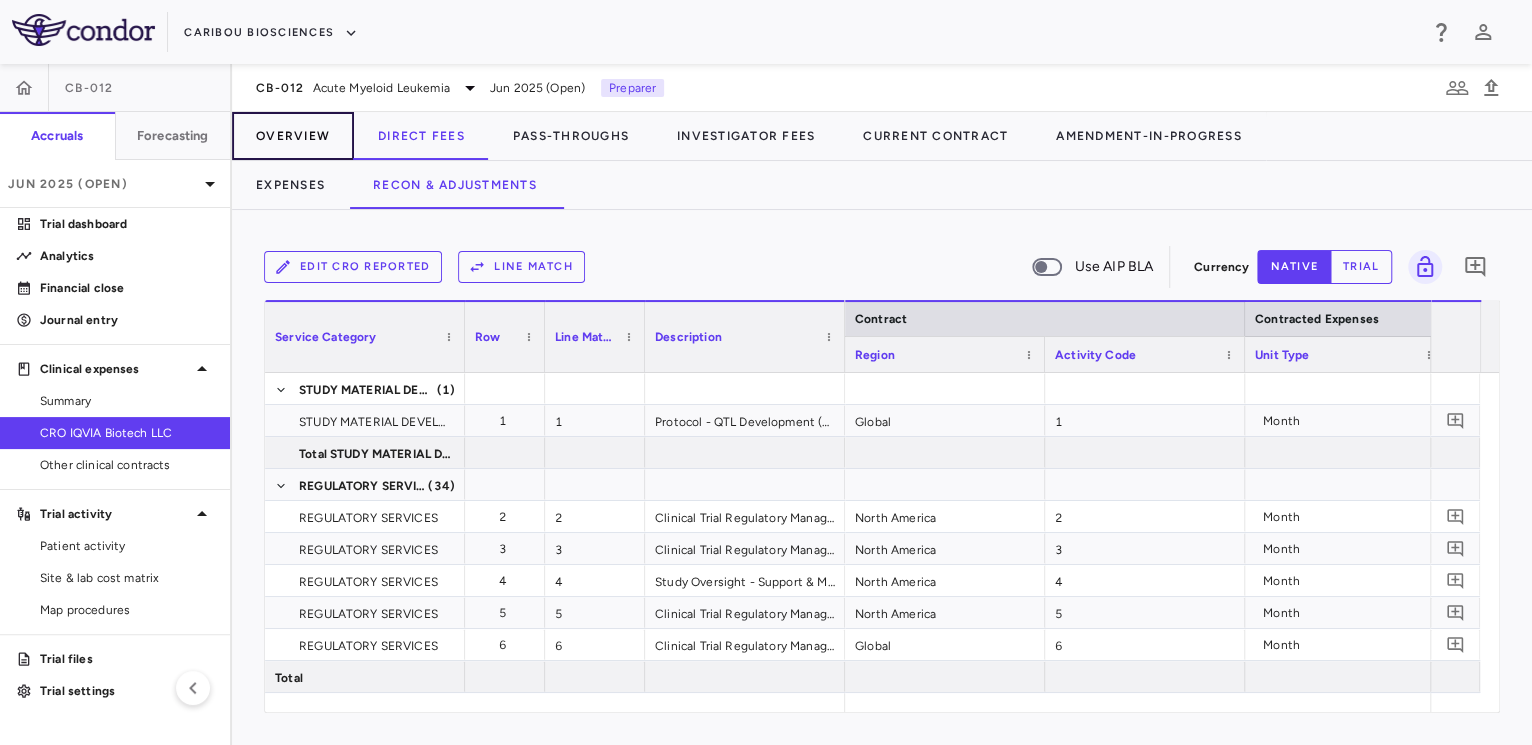 click on "Overview" at bounding box center [293, 136] 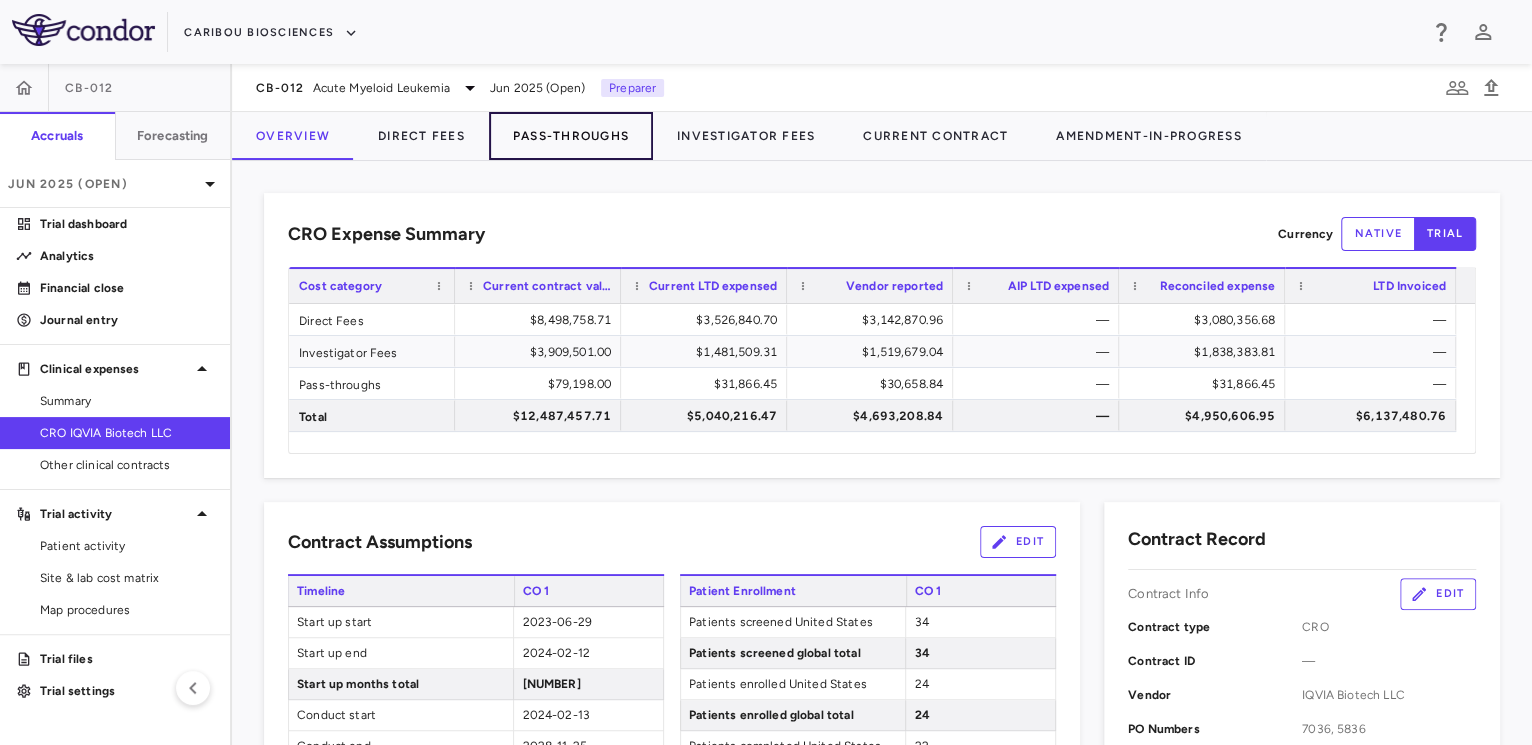 click on "Pass-Throughs" at bounding box center (571, 136) 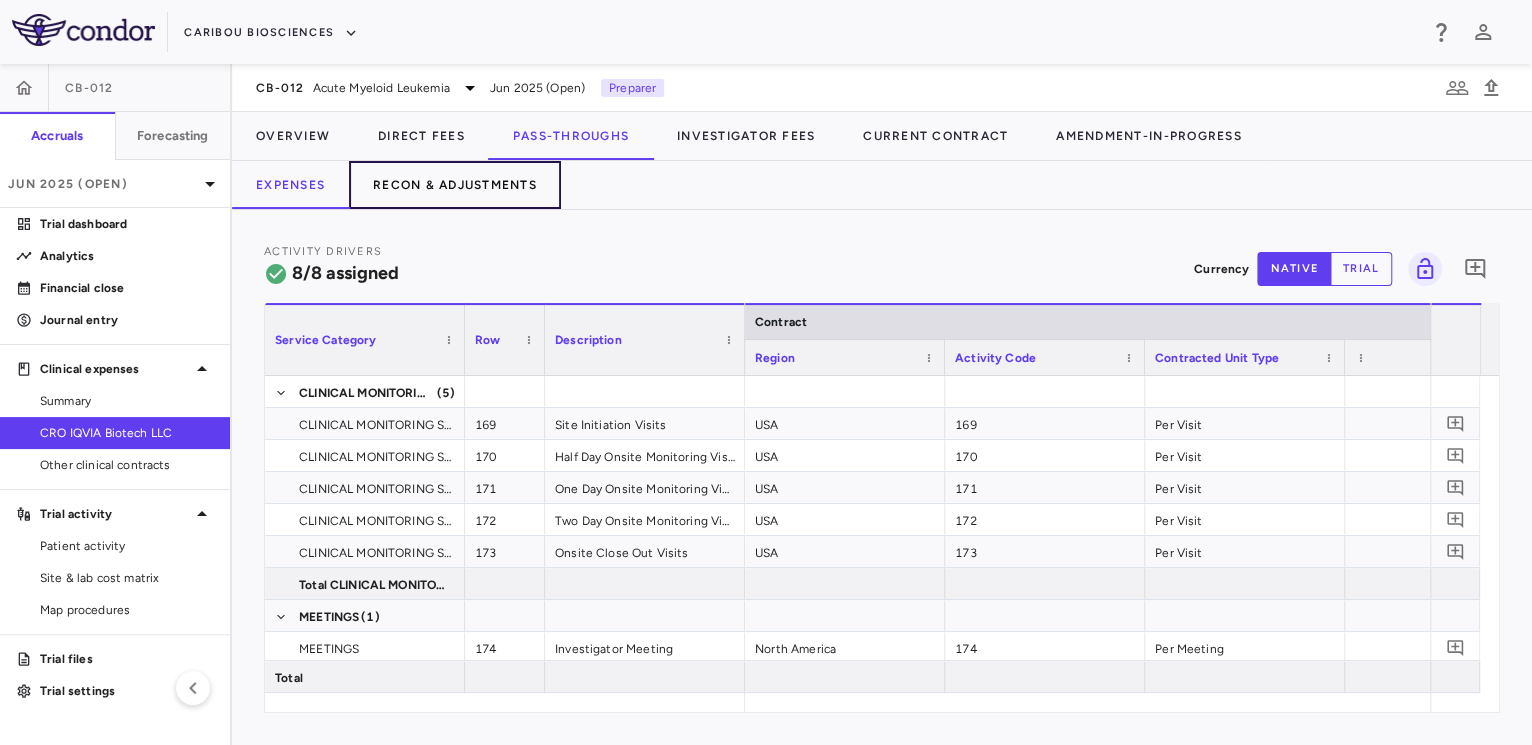 click on "Recon & Adjustments" at bounding box center [455, 185] 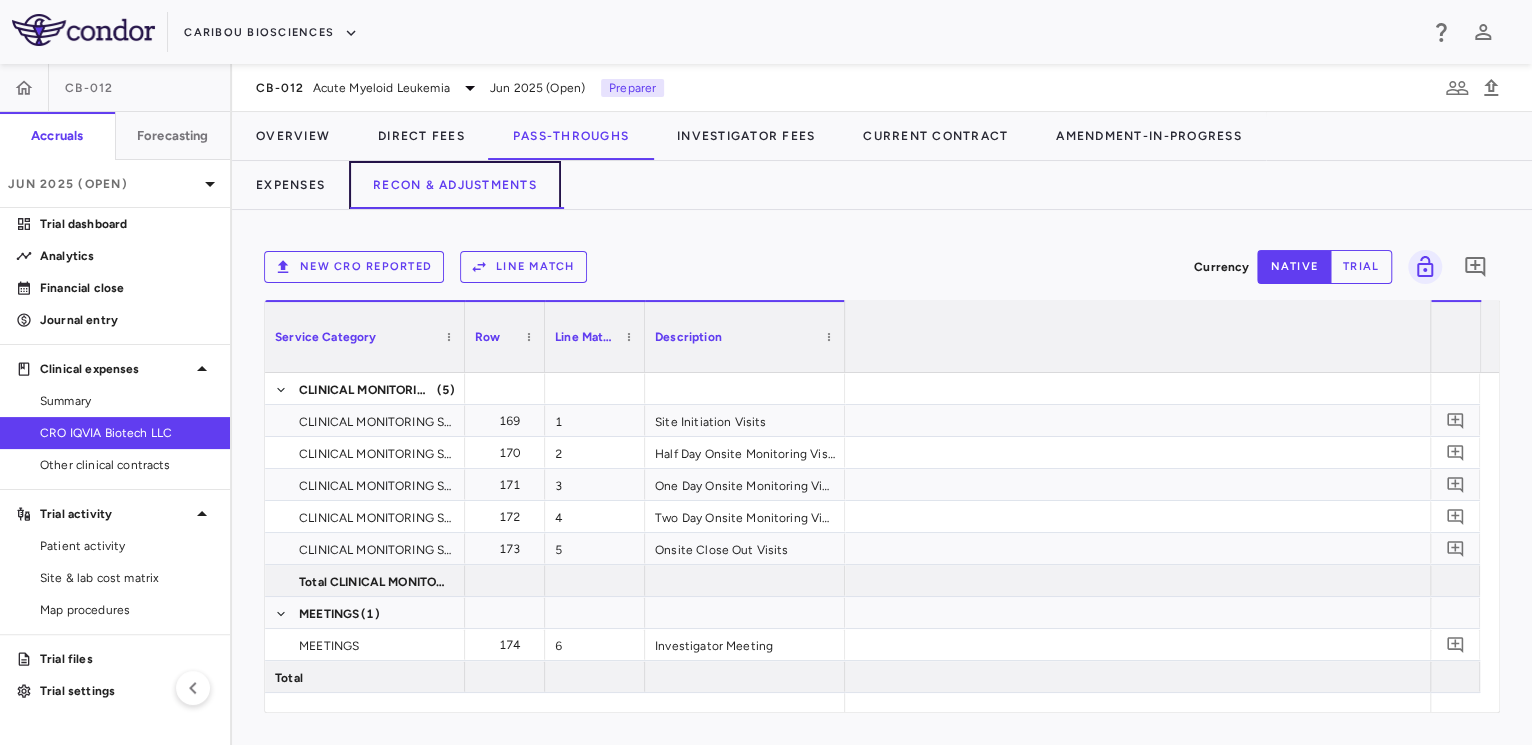 scroll, scrollTop: 0, scrollLeft: 3564, axis: horizontal 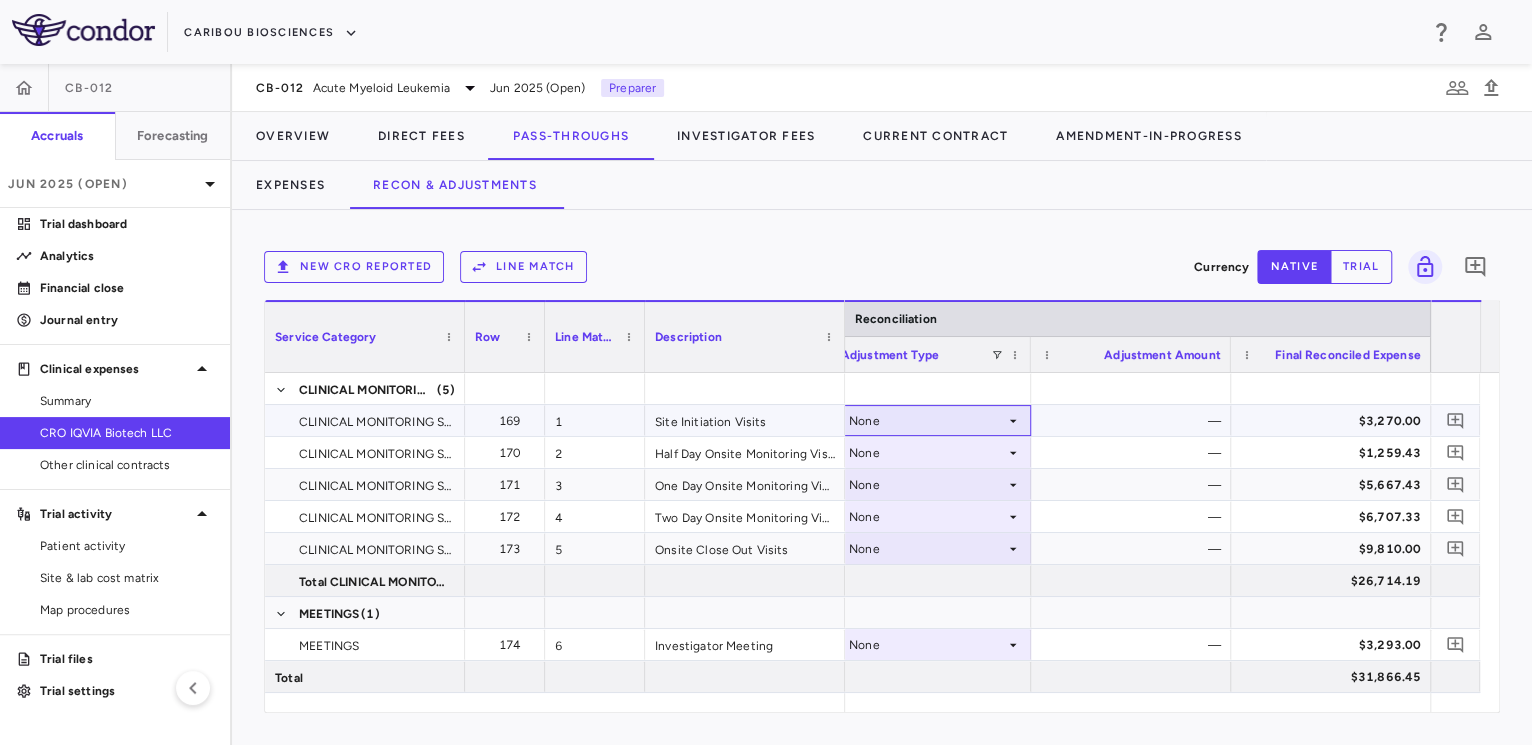 click 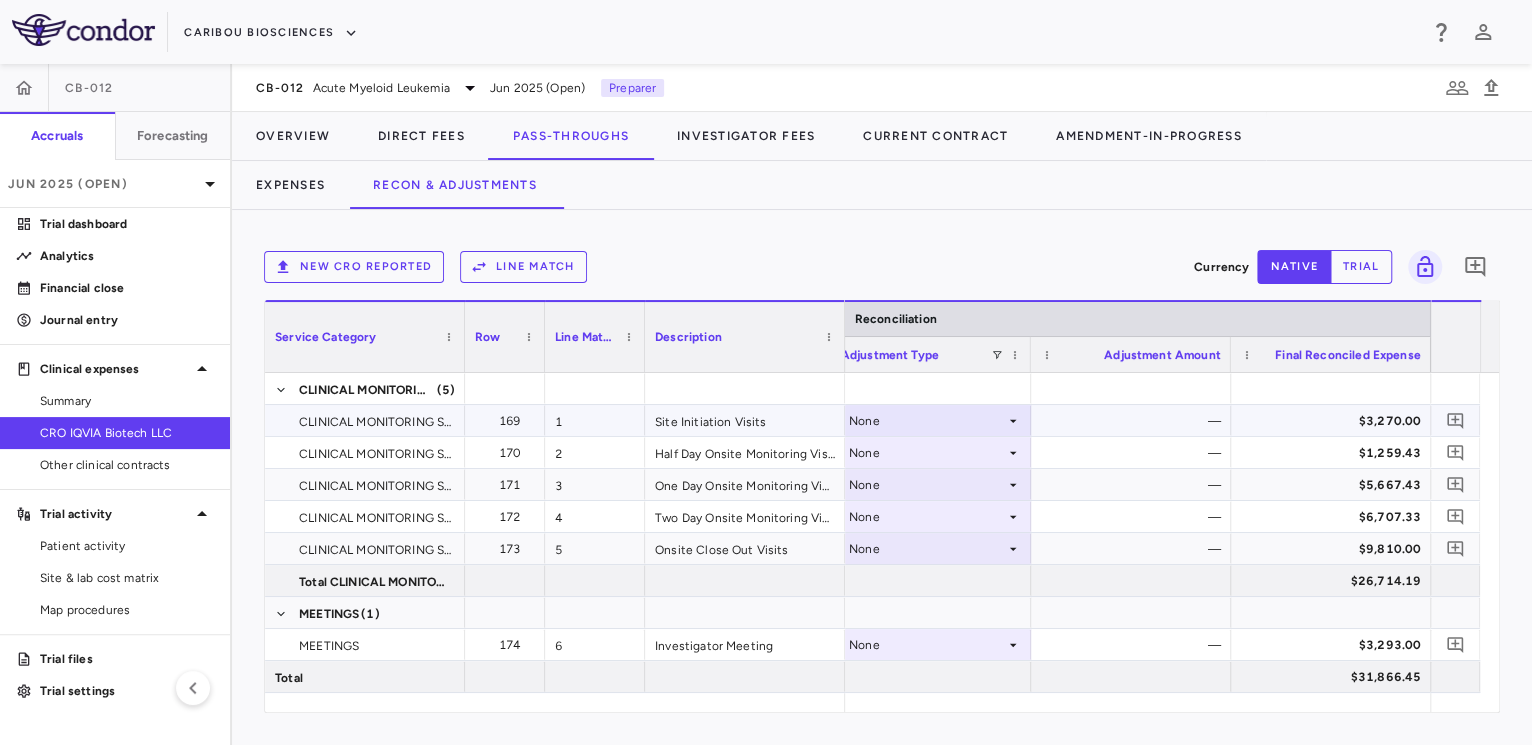 scroll, scrollTop: 0, scrollLeft: 3559, axis: horizontal 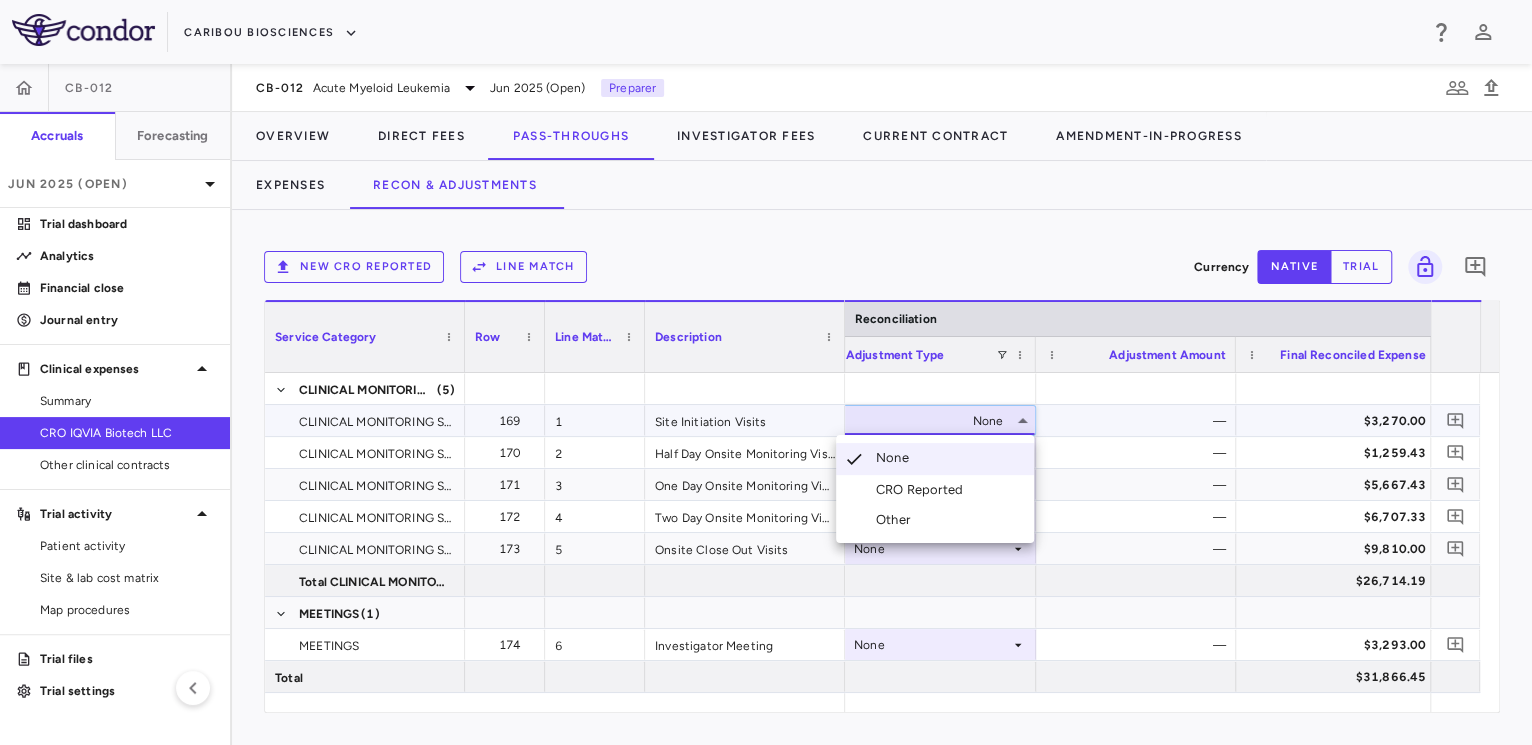 click on "CRO Reported" at bounding box center [935, 490] 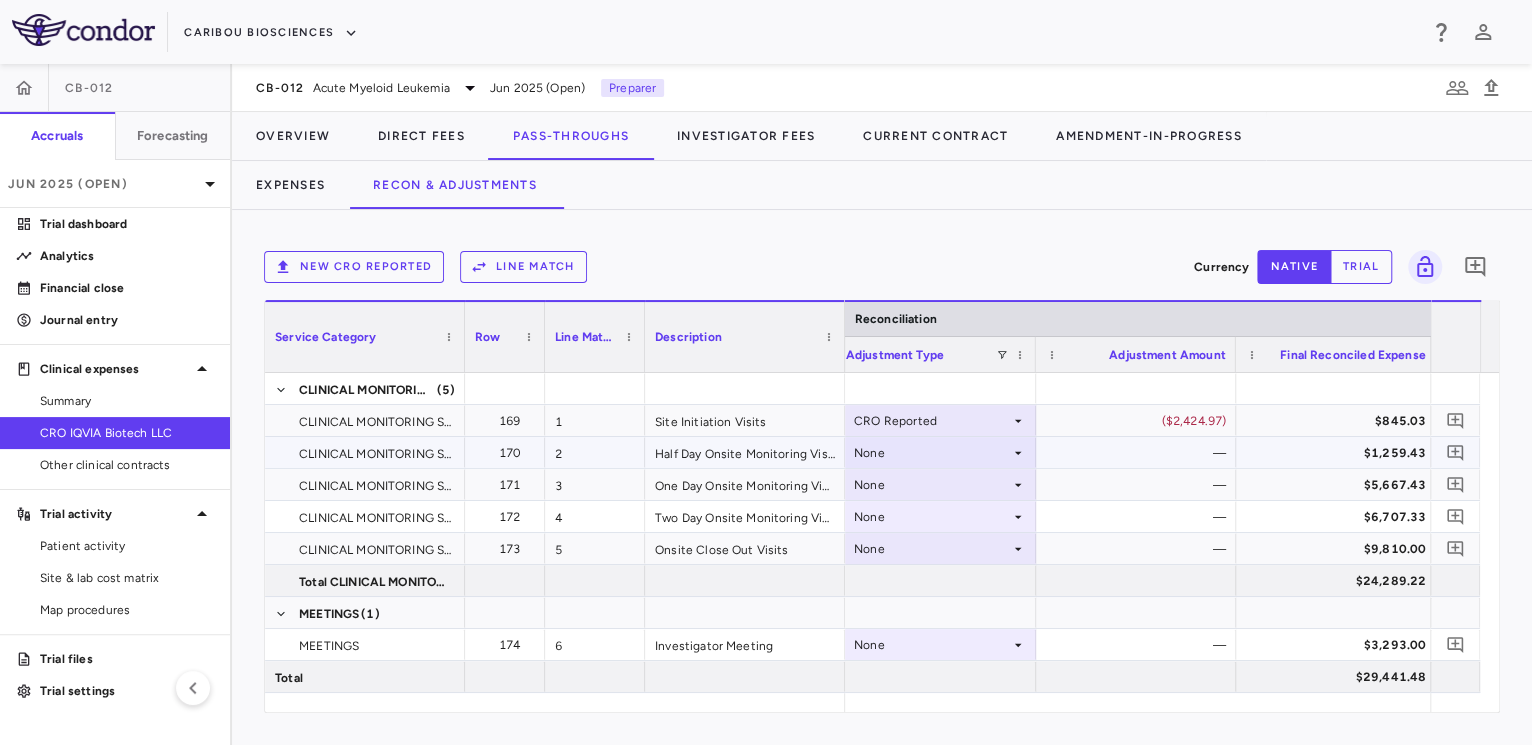 click on "None" at bounding box center (932, 453) 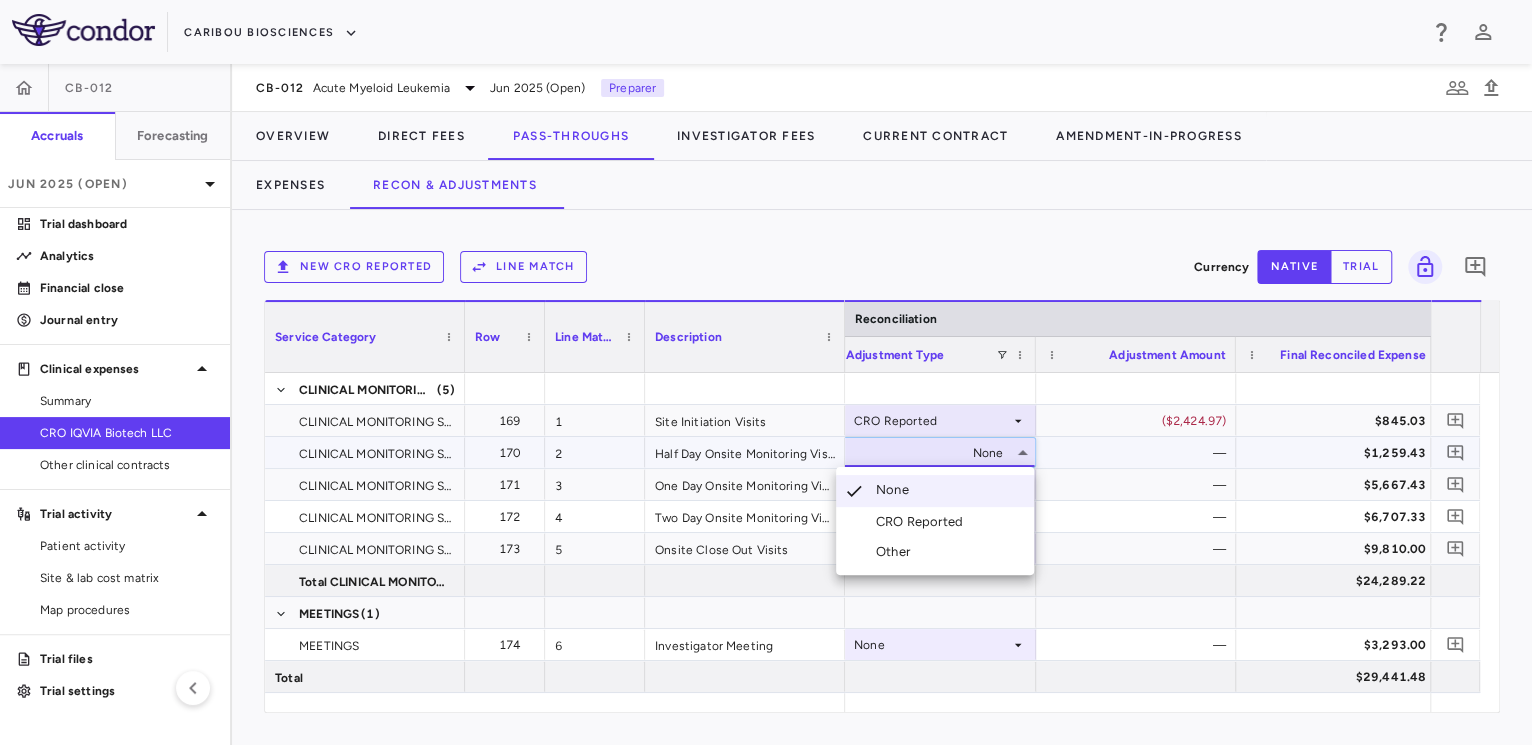 click on "CRO Reported" at bounding box center [923, 522] 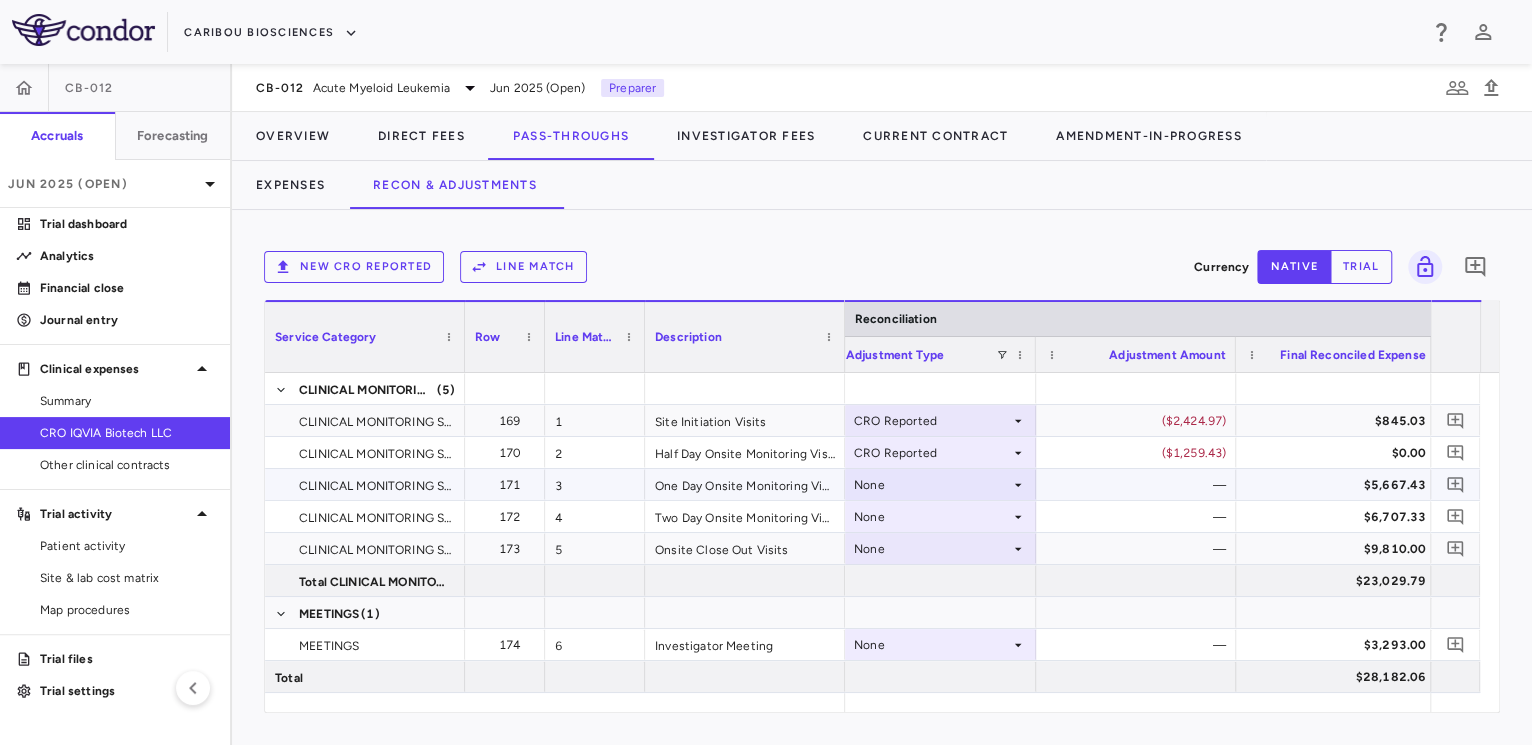 click 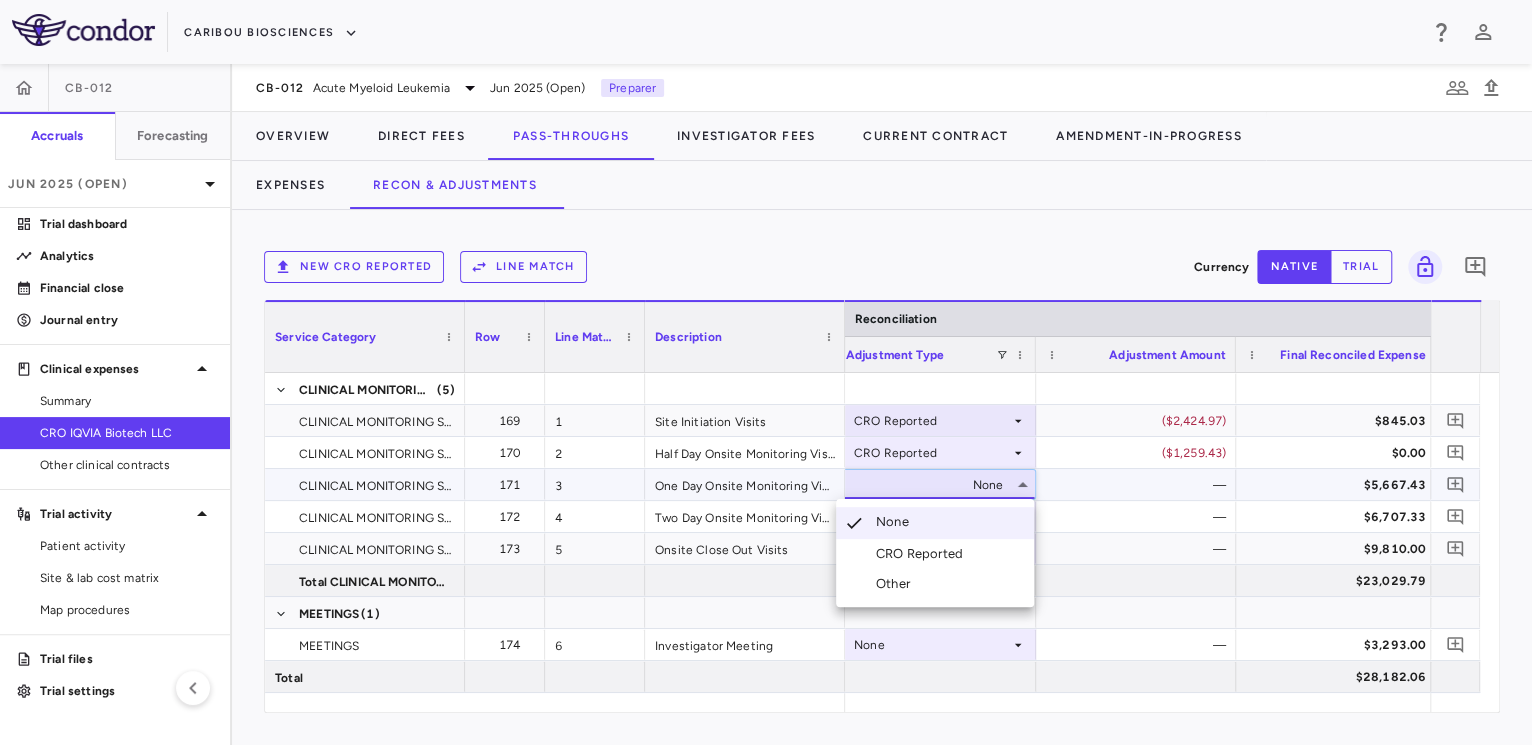 click on "CRO Reported" at bounding box center (935, 554) 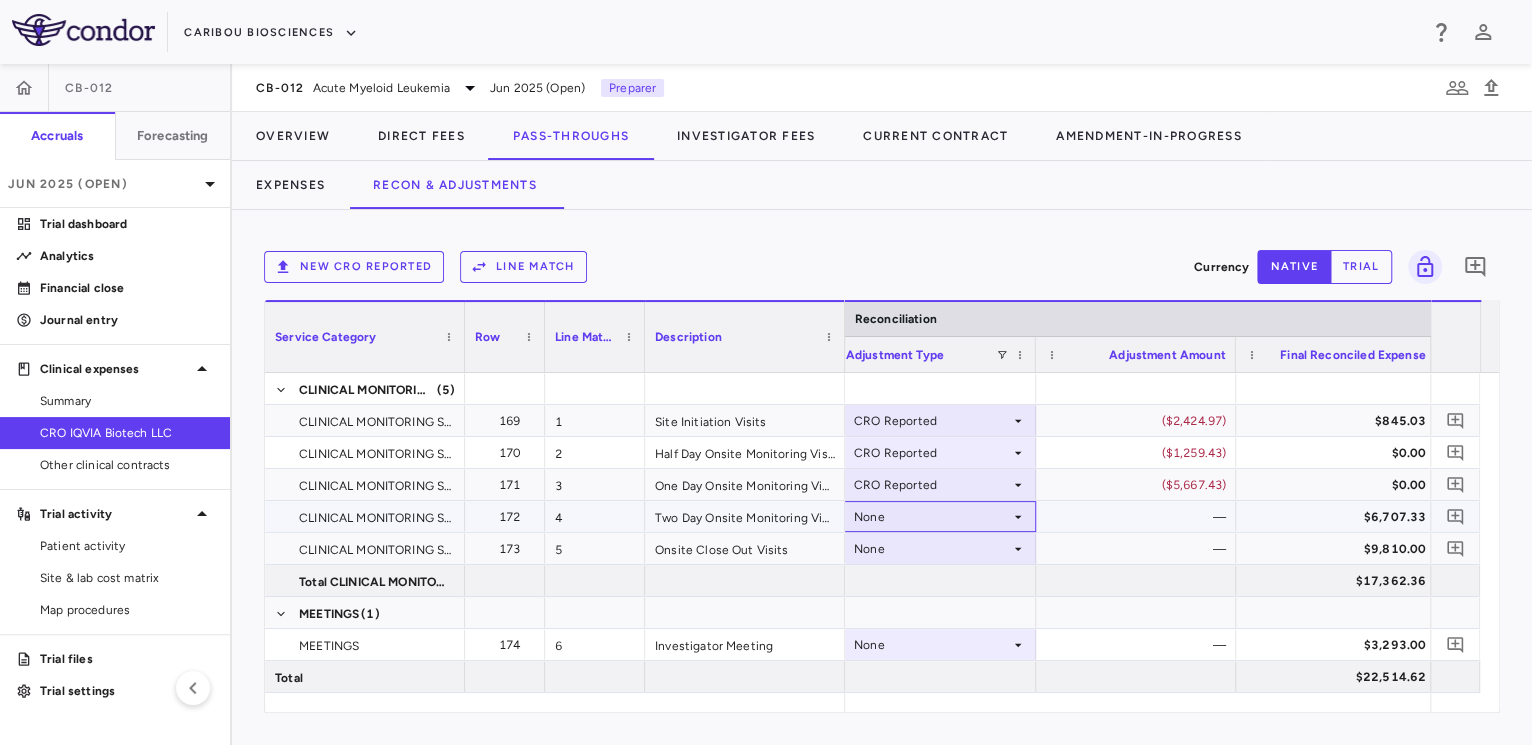 click 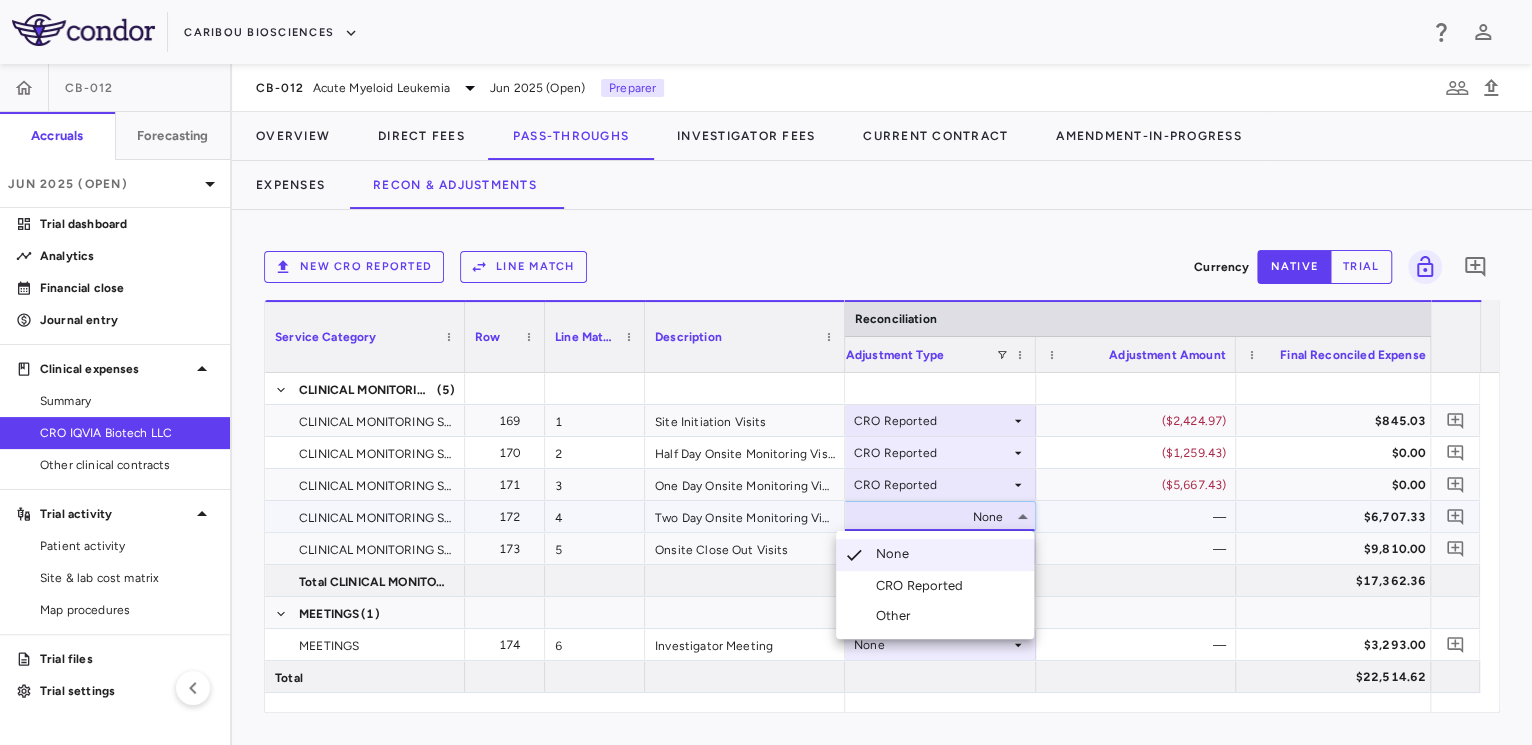 click on "CRO Reported" at bounding box center [923, 586] 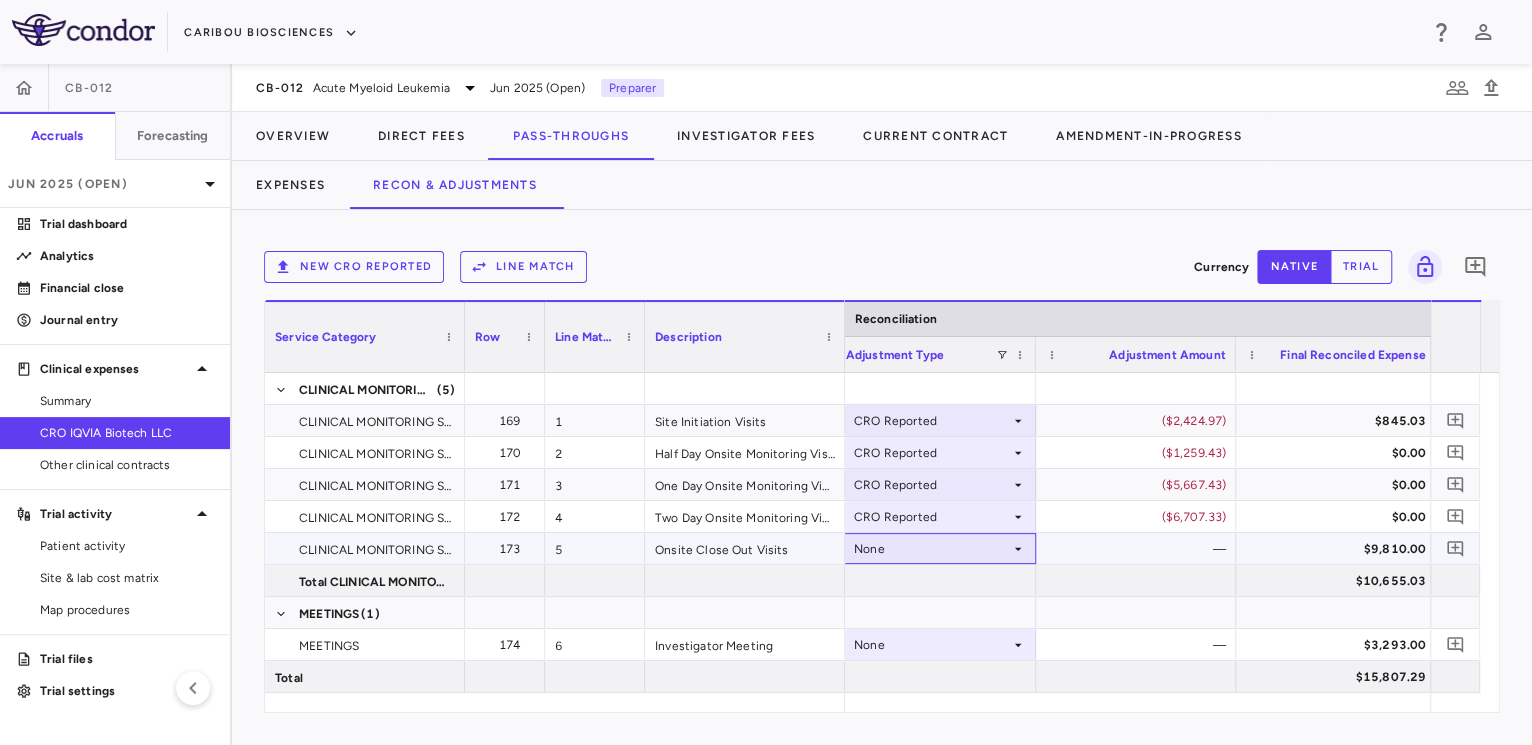 click 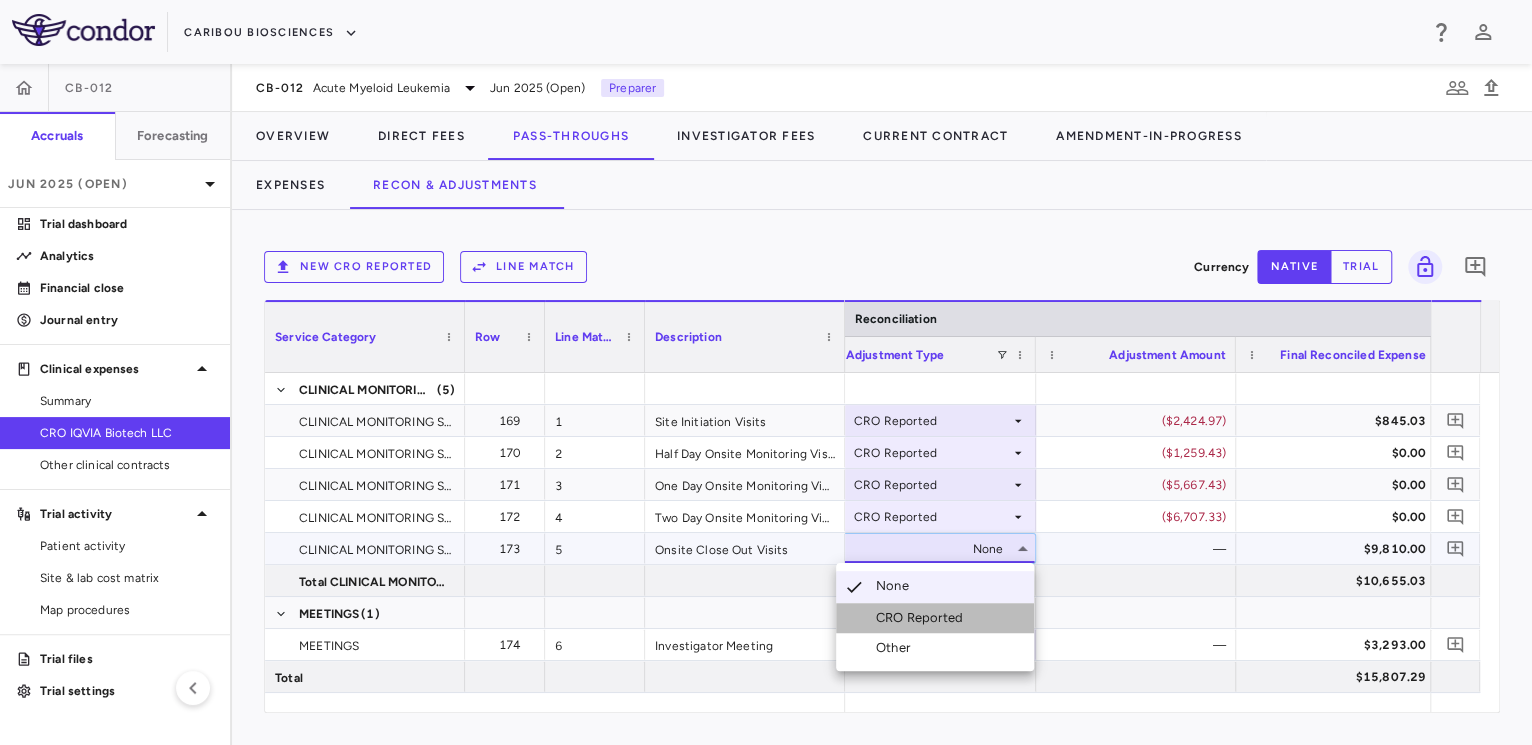 click on "CRO Reported" at bounding box center [923, 618] 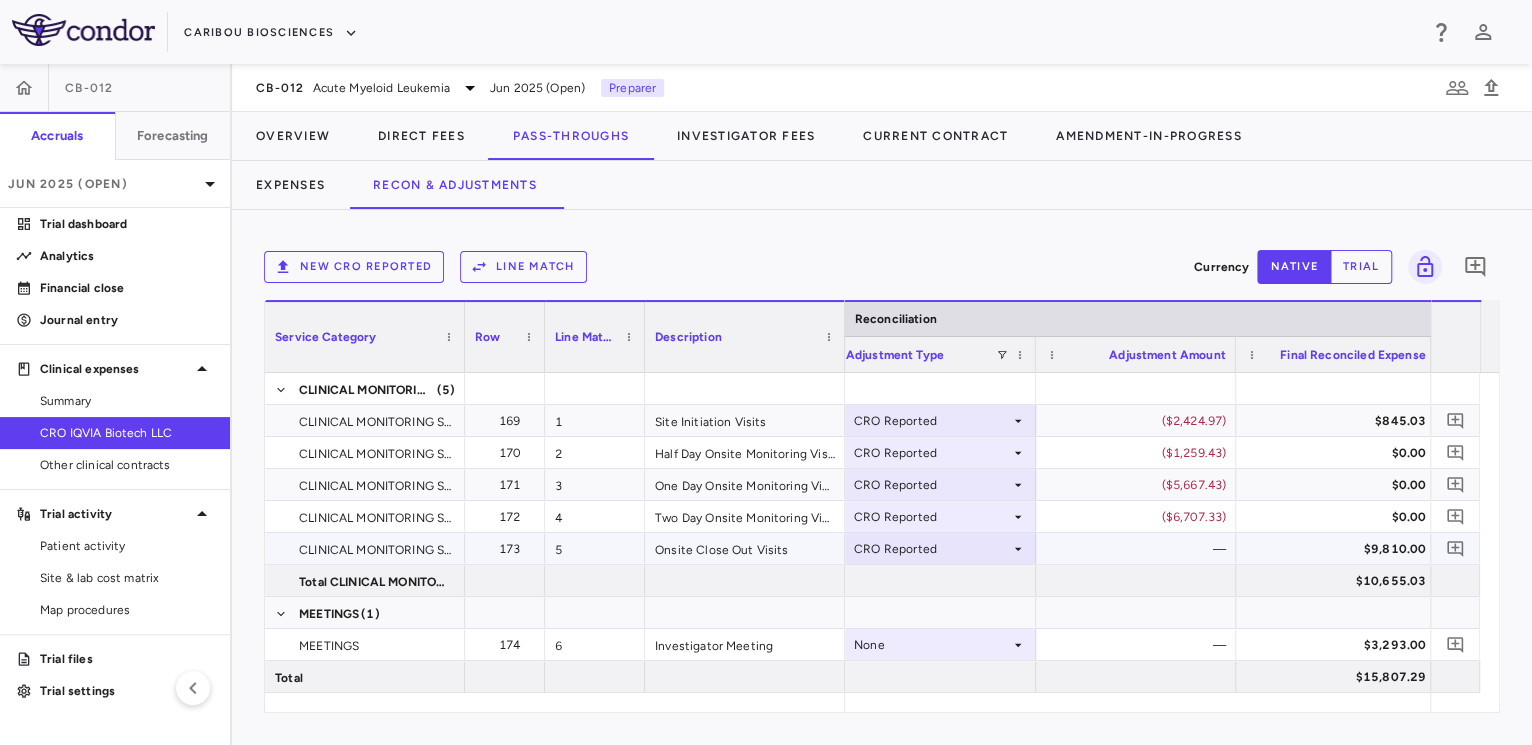 scroll, scrollTop: 202, scrollLeft: 0, axis: vertical 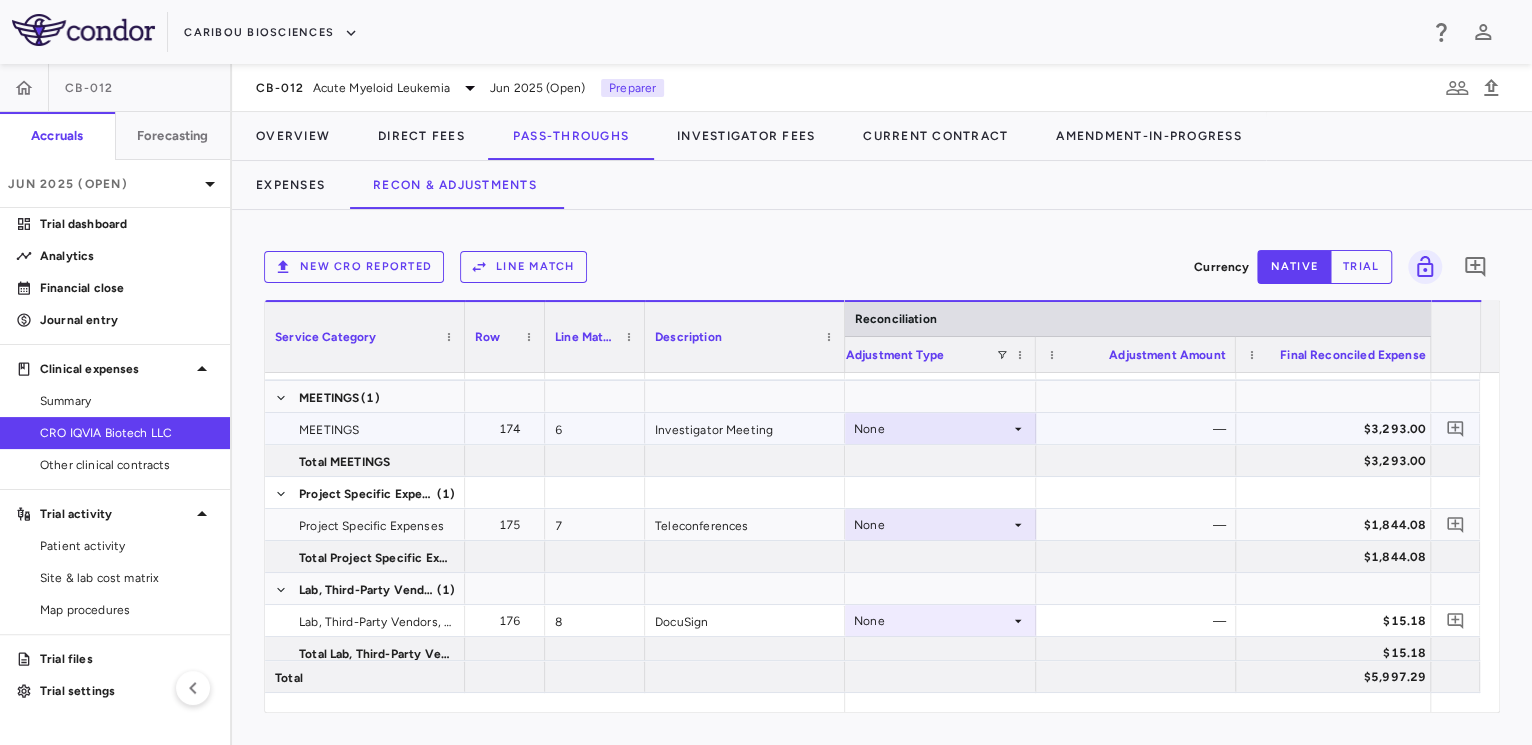 click on "None" at bounding box center (932, 429) 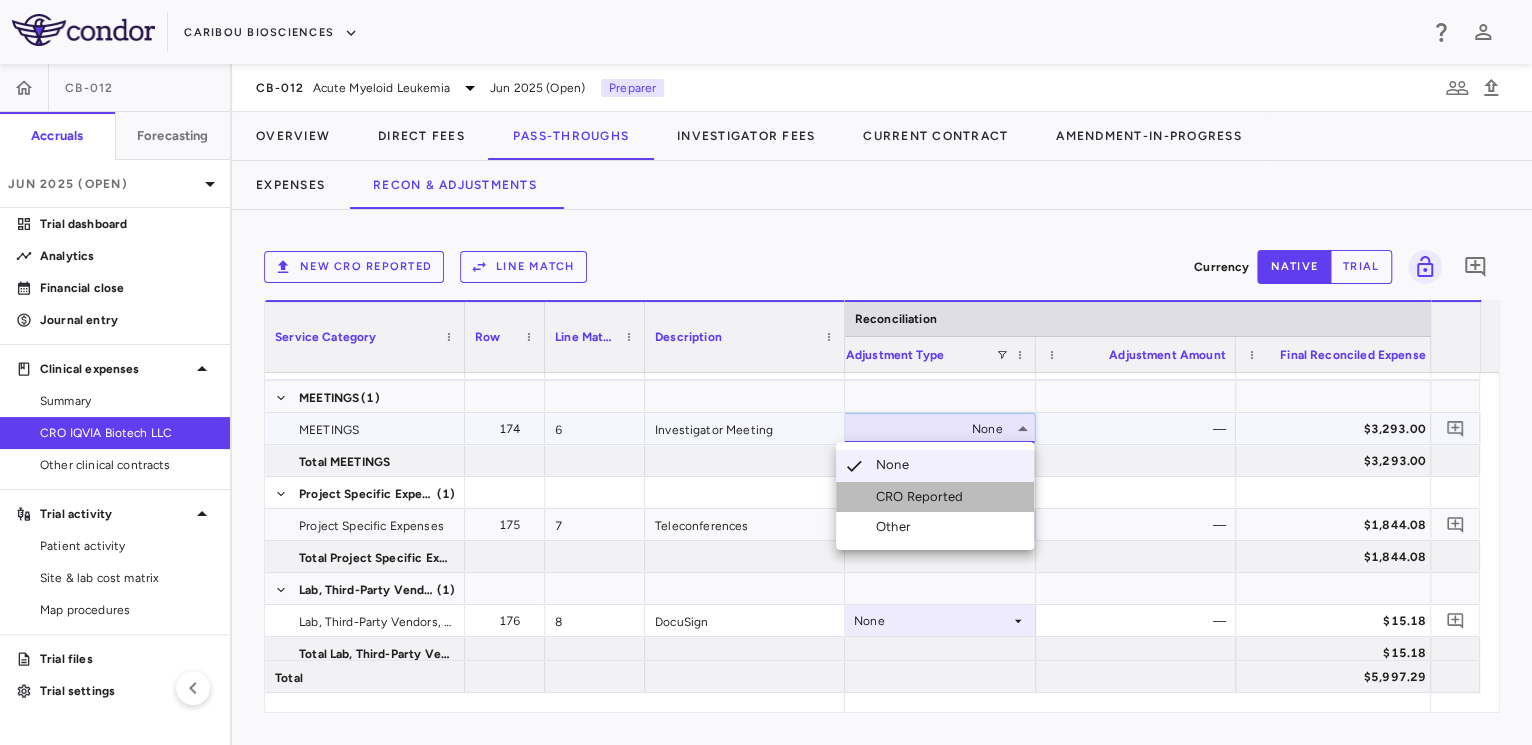click on "CRO Reported" at bounding box center (923, 497) 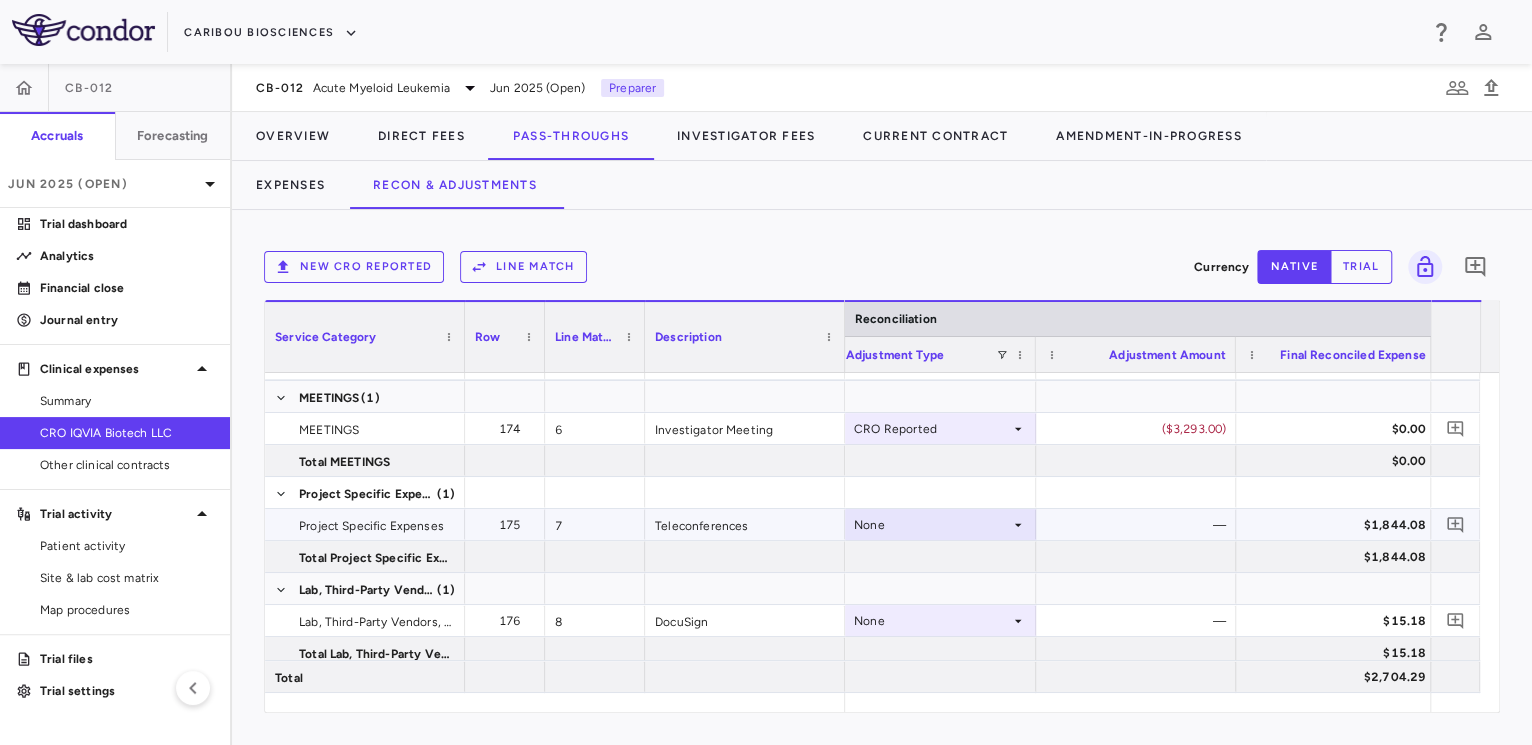 click on "None" at bounding box center (932, 525) 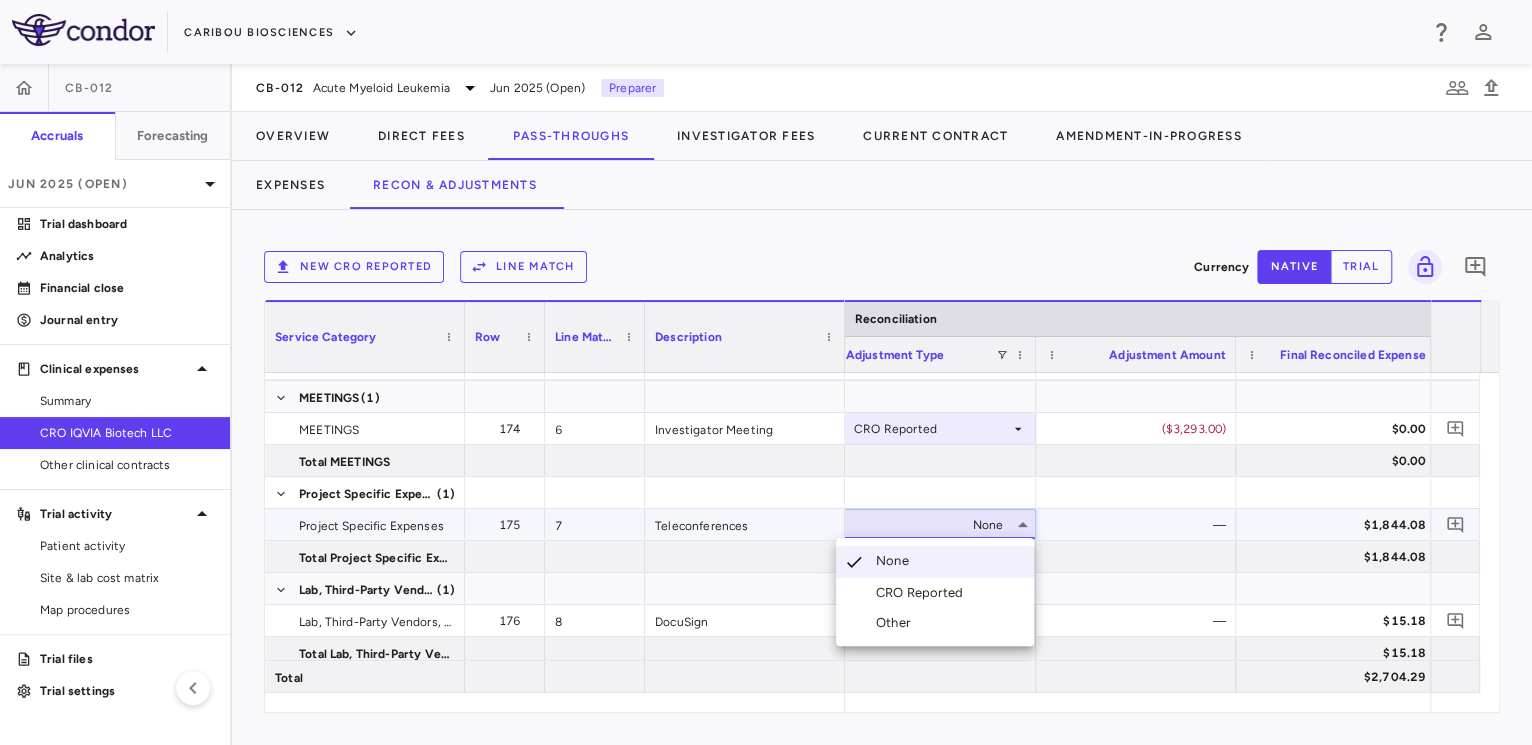 click on "CRO Reported" at bounding box center (923, 593) 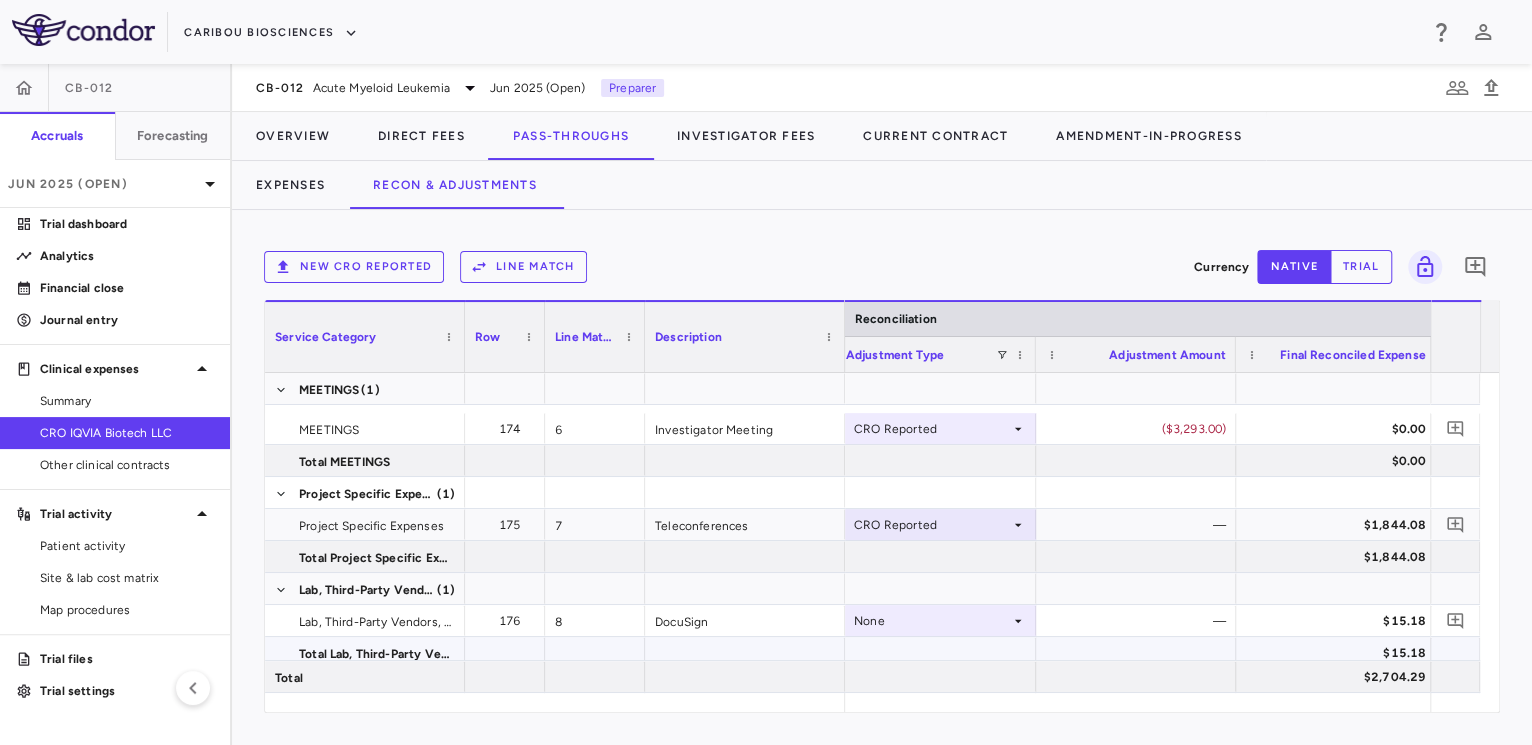 scroll, scrollTop: 319, scrollLeft: 0, axis: vertical 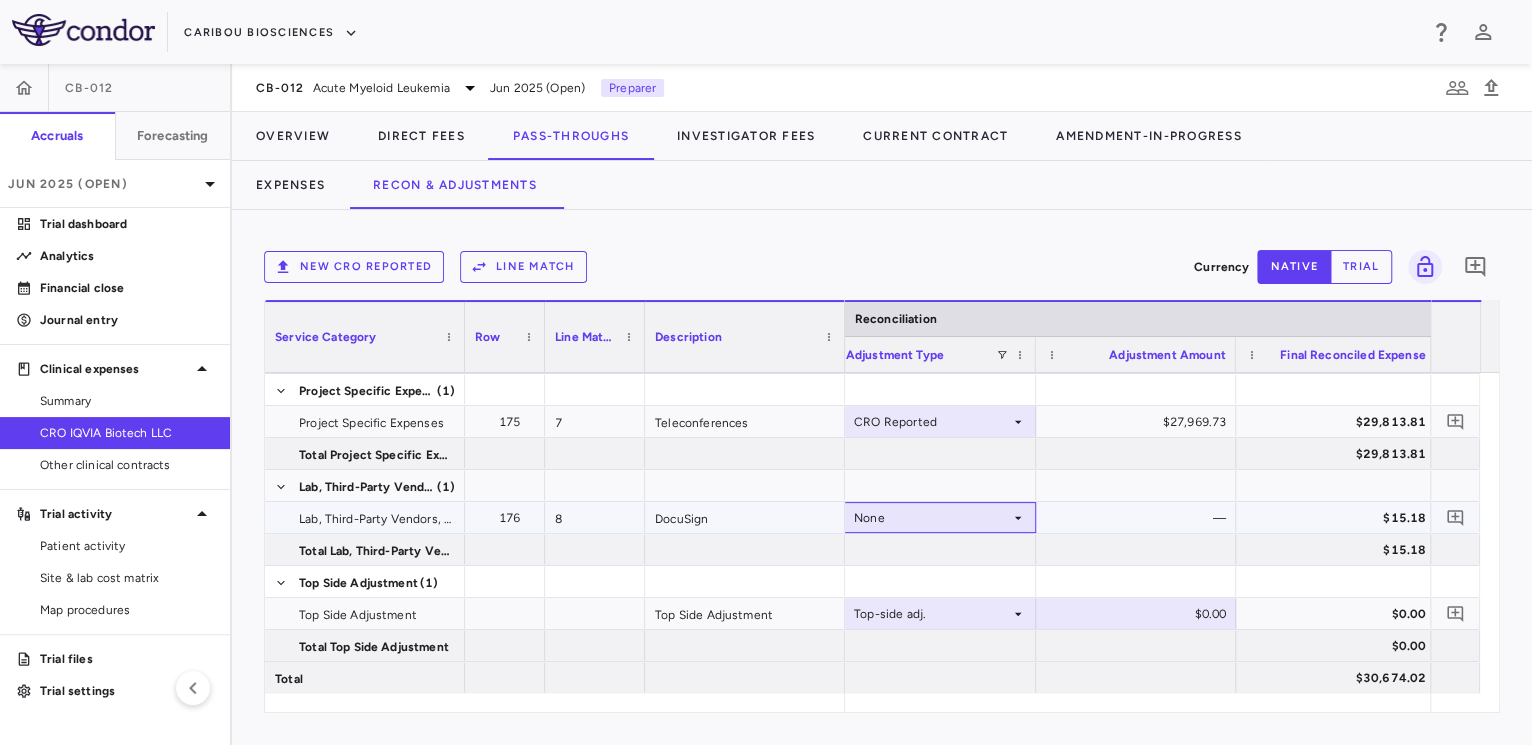 click 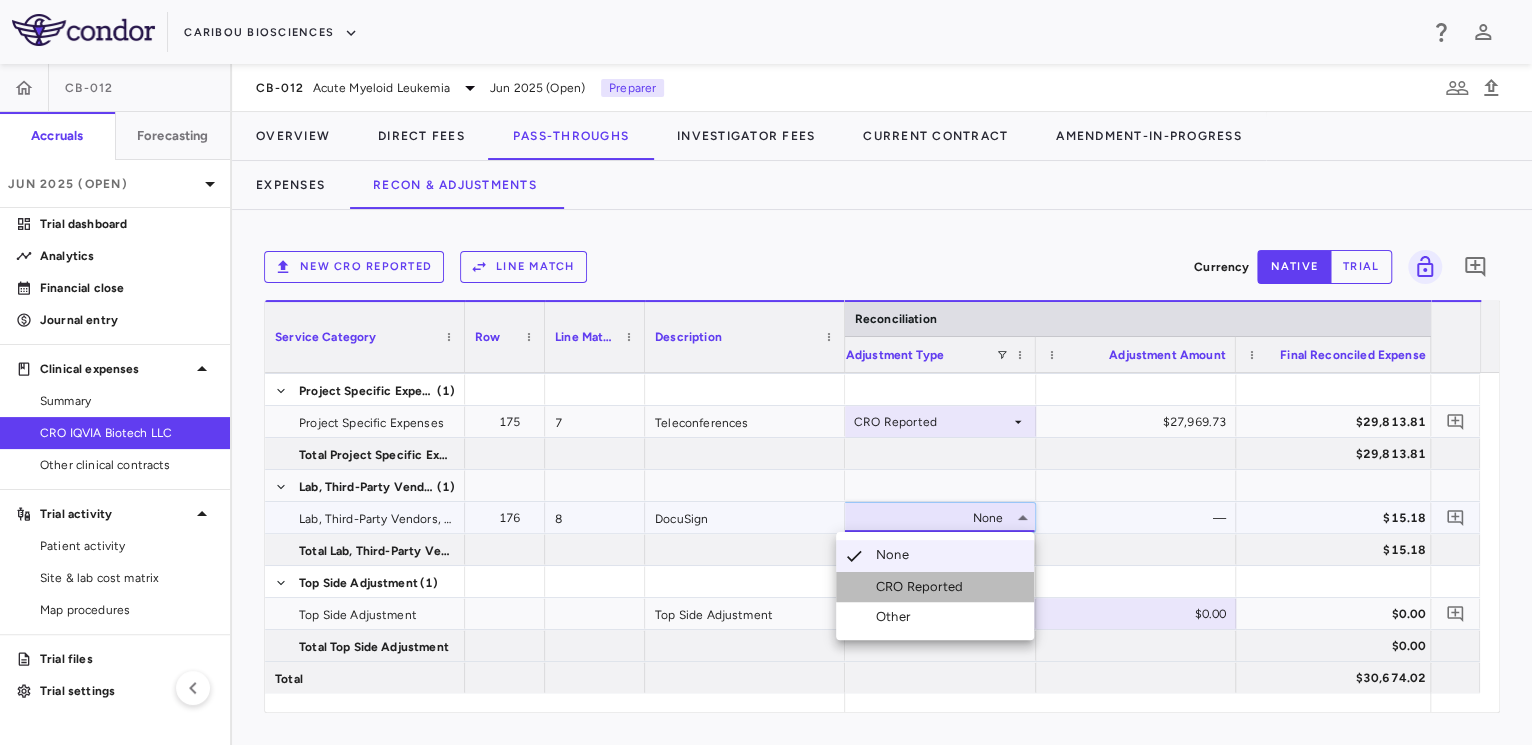 click on "CRO Reported" at bounding box center [923, 587] 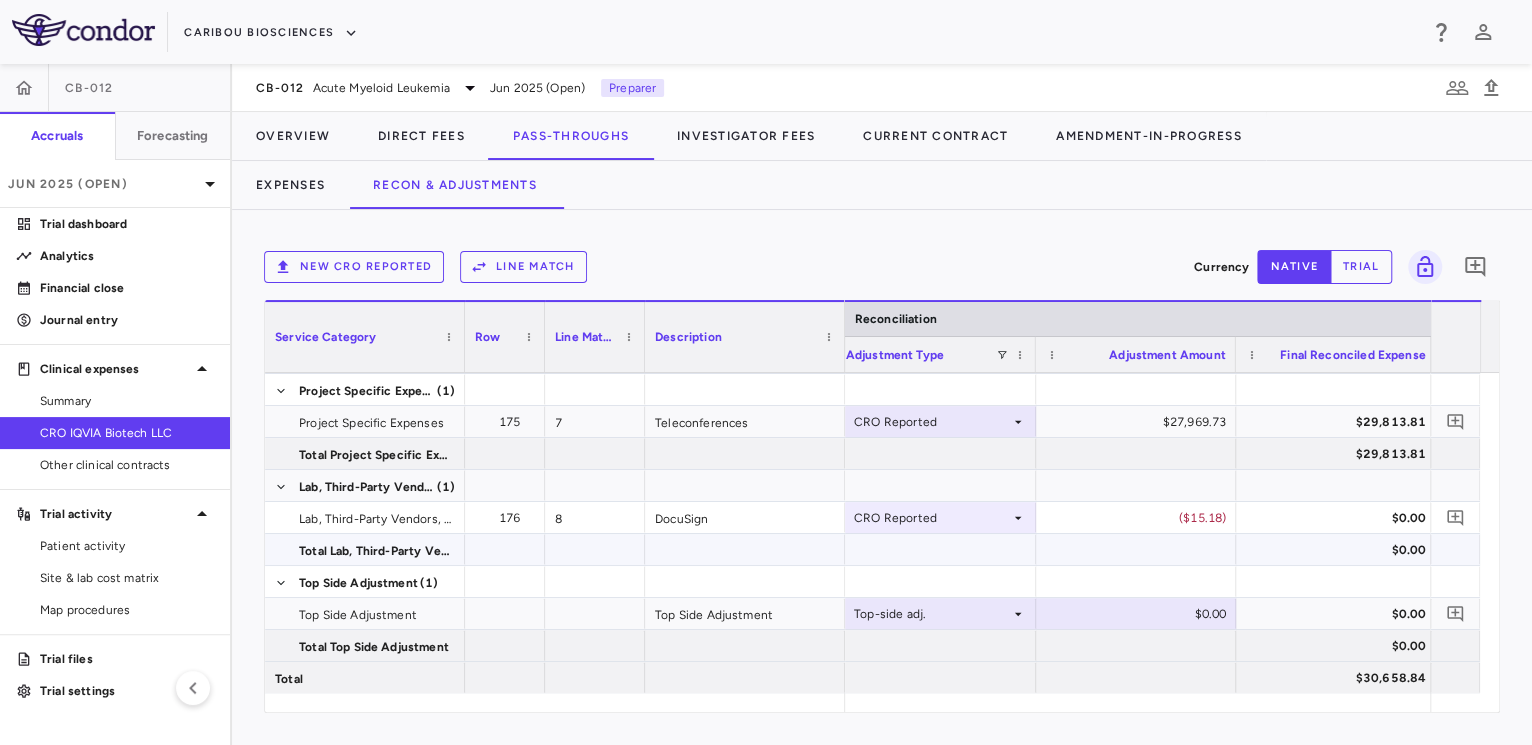 scroll, scrollTop: 275, scrollLeft: 0, axis: vertical 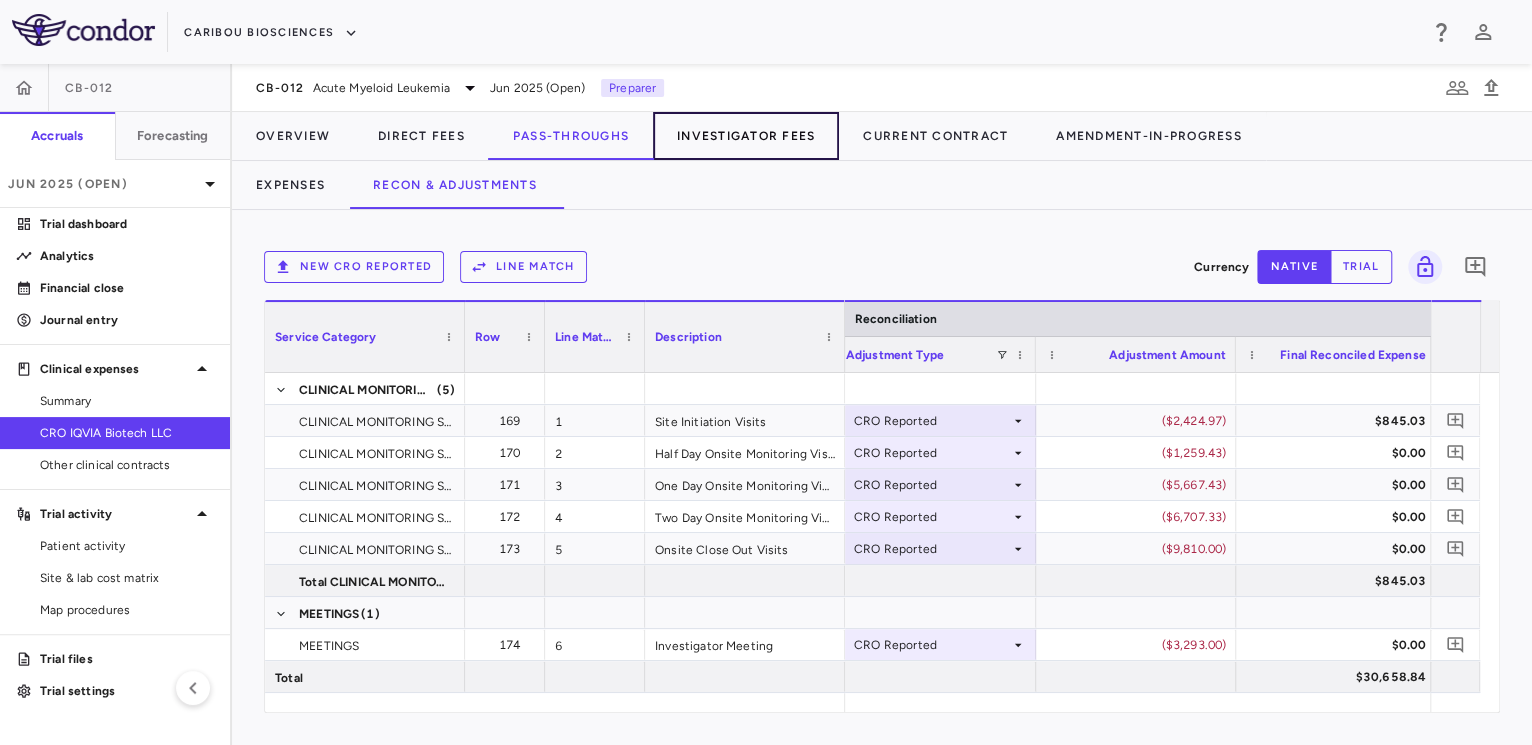 click on "Investigator Fees" at bounding box center (746, 136) 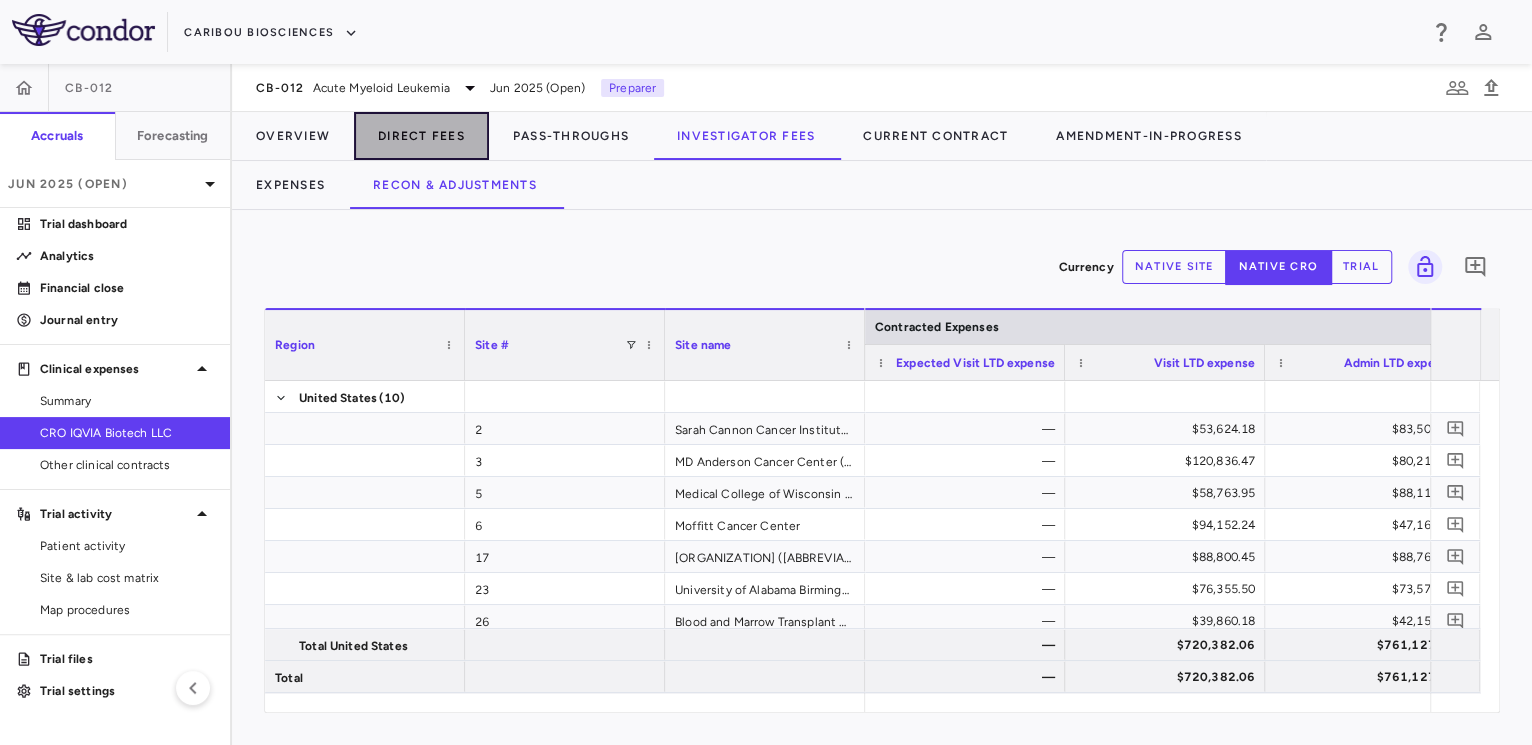 click on "Direct Fees" at bounding box center (421, 136) 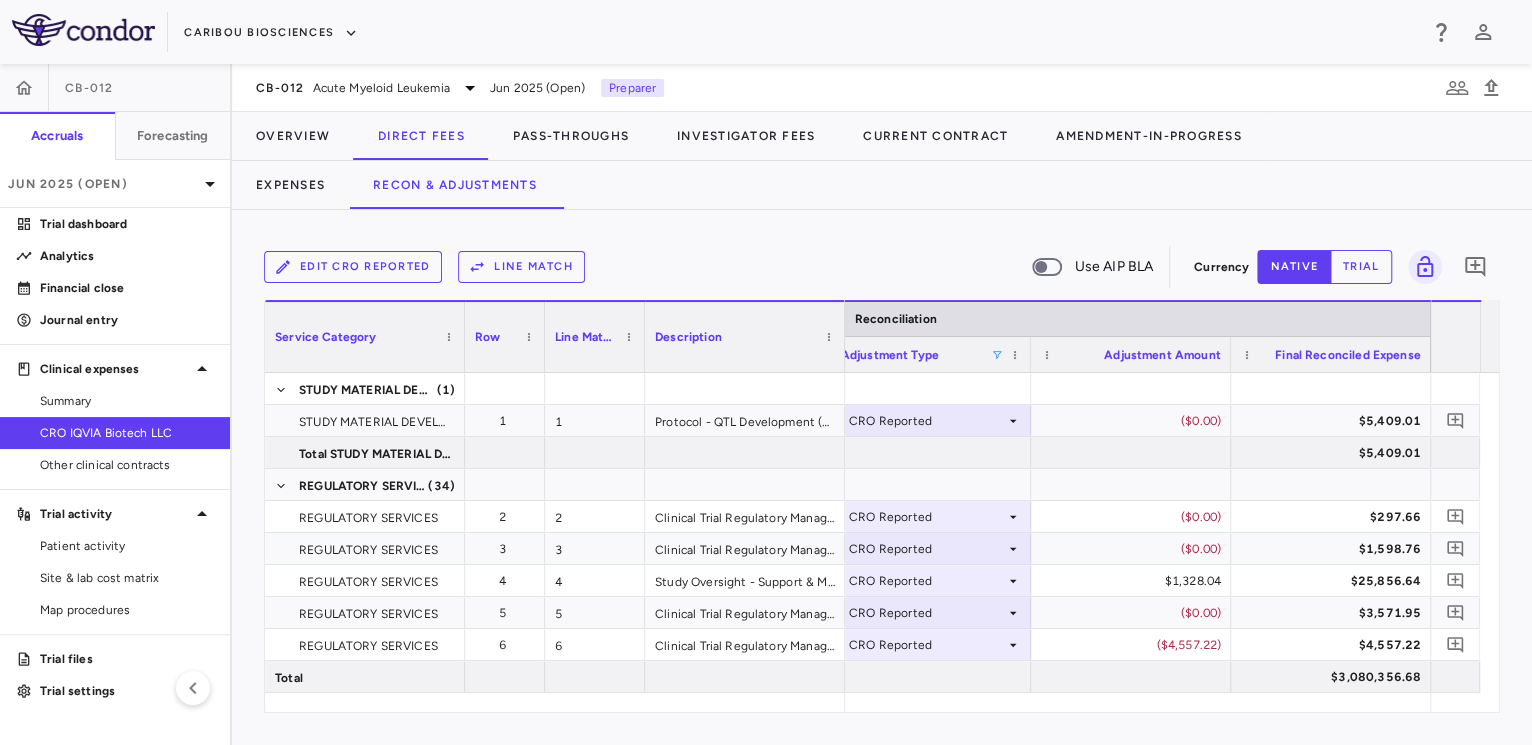 click at bounding box center [997, 355] 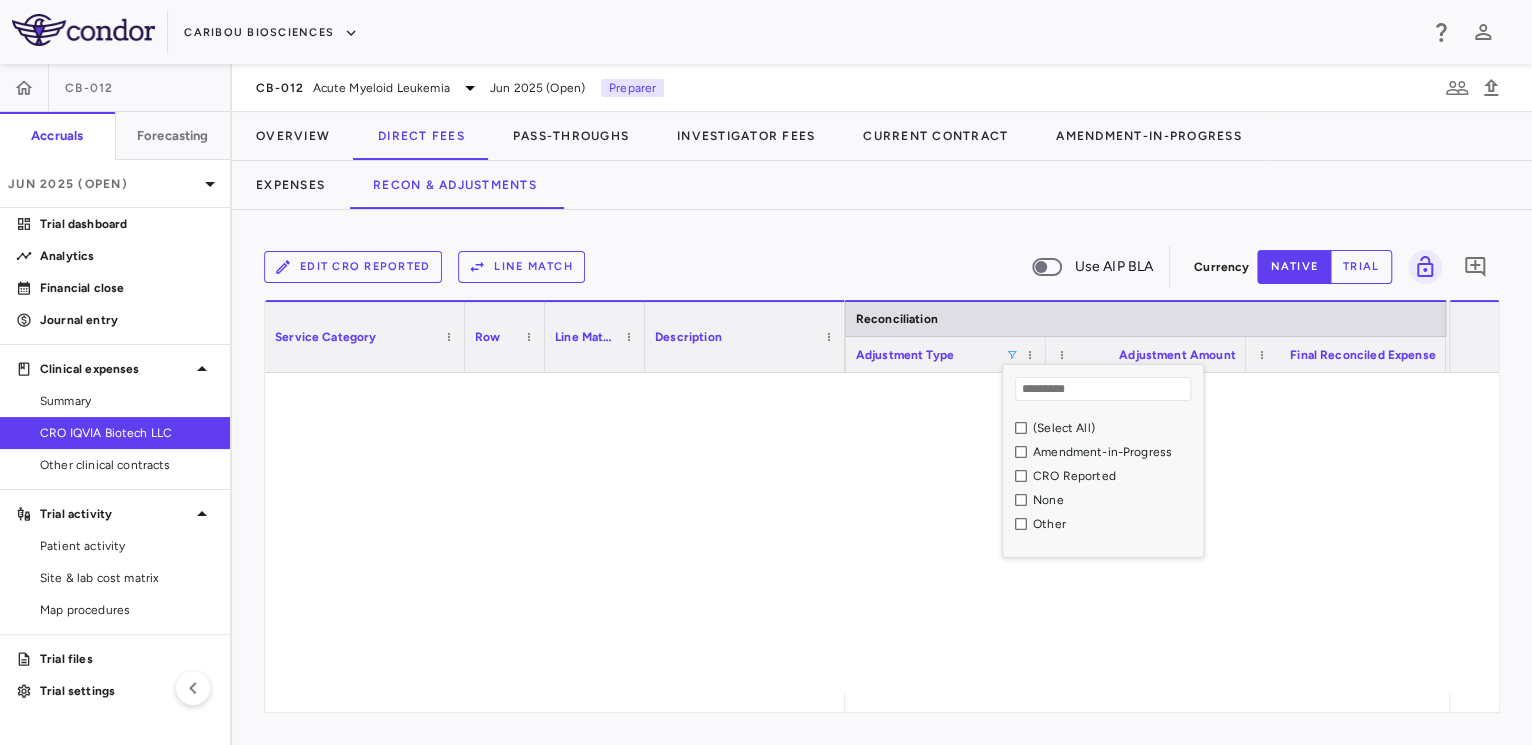 click on "CRO Reported" at bounding box center (1103, 476) 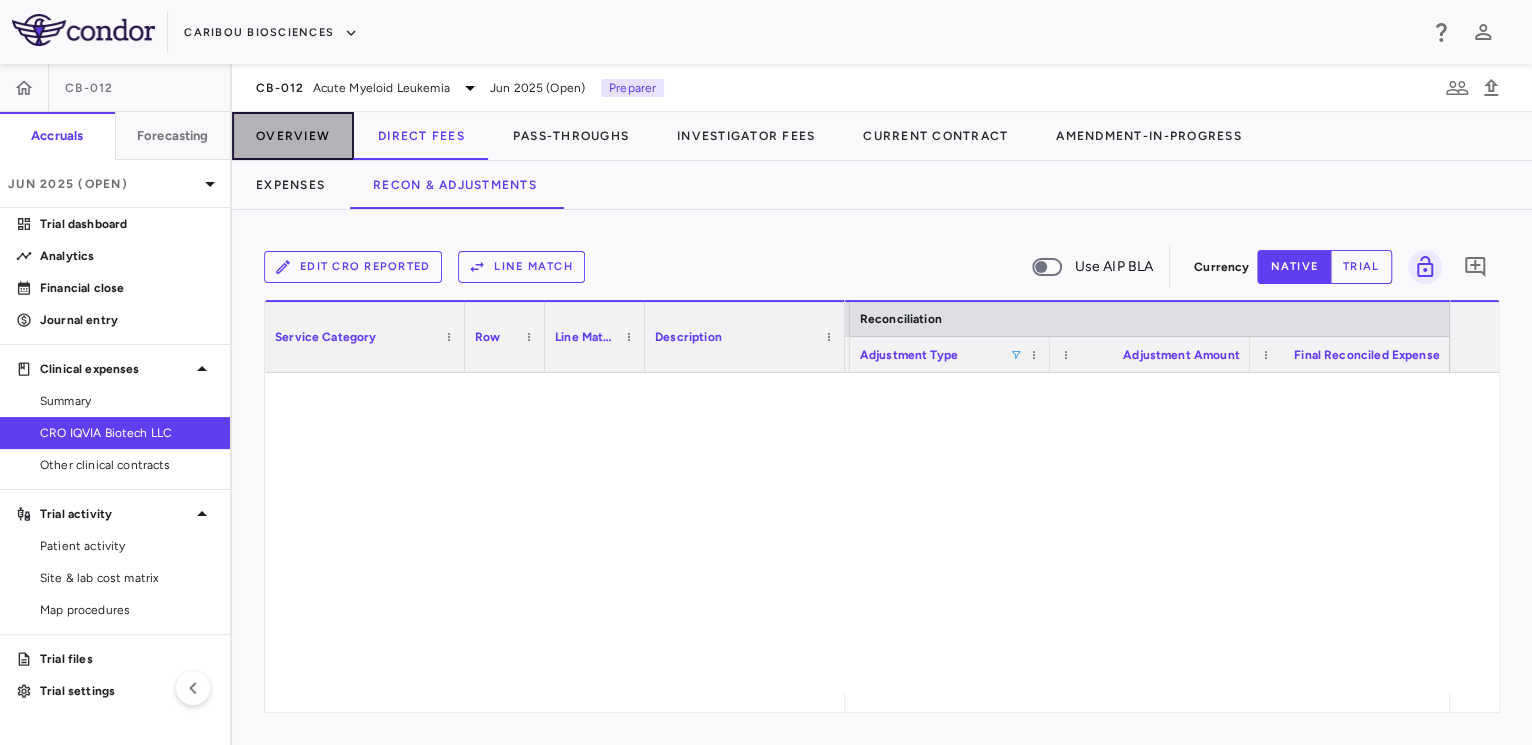 click on "Overview" at bounding box center (293, 136) 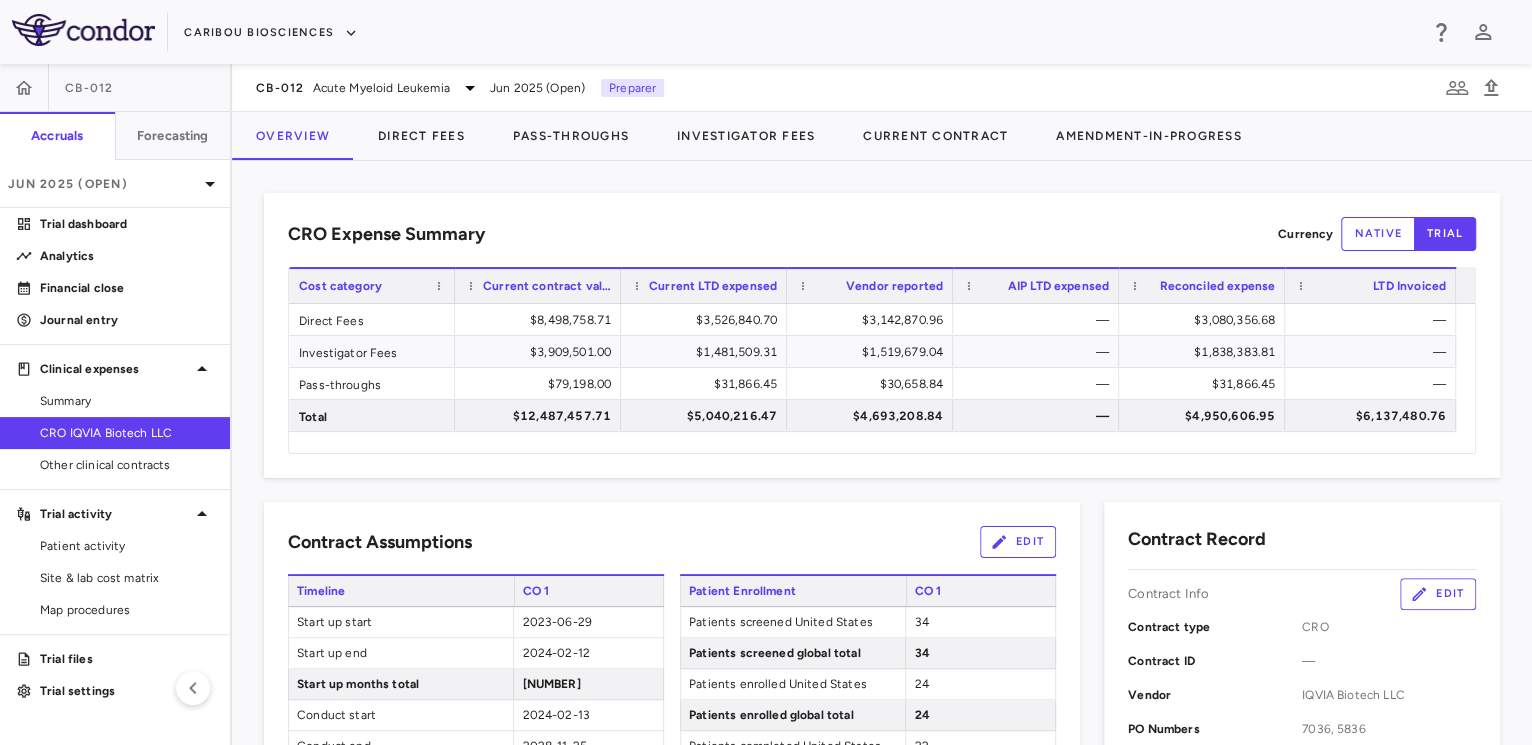 click on "Contract Assumptions Edit Timeline CO 1 Start up start 2023-06-29 Start up end 2024-02-12 Start up months total 7.45 Conduct start 2024-02-13 Conduct end 2028-11-25 Conduct months total 57.43 Enrollment start 2024-02-13 Enrollment end 2026-11-28 Enrollment months total 33.53 Treatment start 2026-01-10 Treatment end 2026-02-06 Treatment months total 0.89 Followup start 2026-11-29 Followup end 2028-11-25 Followup months total 23.9 Close start 2028-11-26 Close end 2029-04-21 Close months total 4.87 Overall start 2023-06-29 Overall end 2029-04-21 Overall months total 69.77 Sites CO 1 Sites United States 10 Sites global total 10       Start up + clinical duration United States 30.00       Site months United States 300.00 Site months global total 300.00 Patient Enrollment CO 1 Patients screened United States 34 Patients screened global total 34 Patients enrolled United States 24 Patients enrolled global total 24 Patients completed United States 22 Patients completed global total 22 CO 1 24.00       576.00 576.00" at bounding box center [672, 1045] 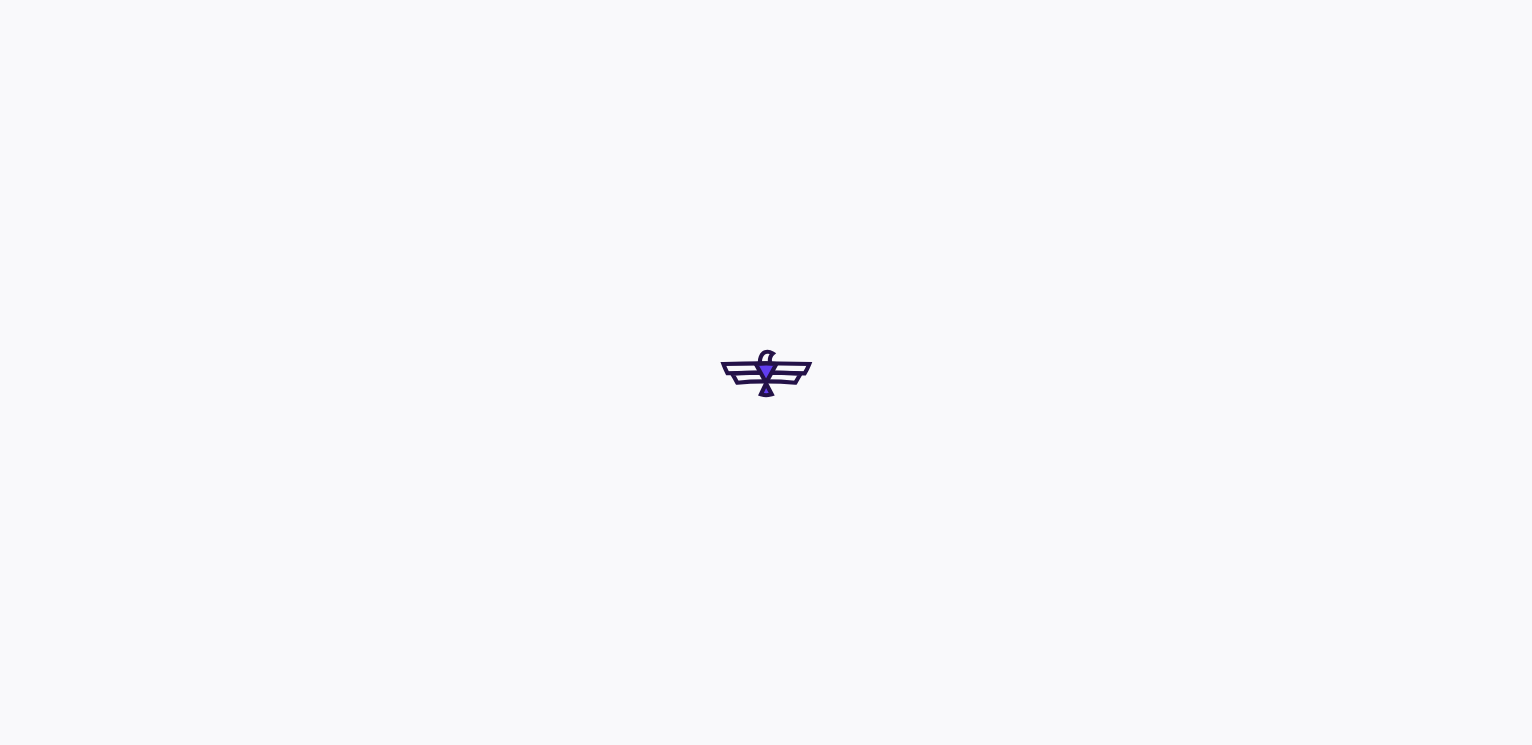 scroll, scrollTop: 0, scrollLeft: 0, axis: both 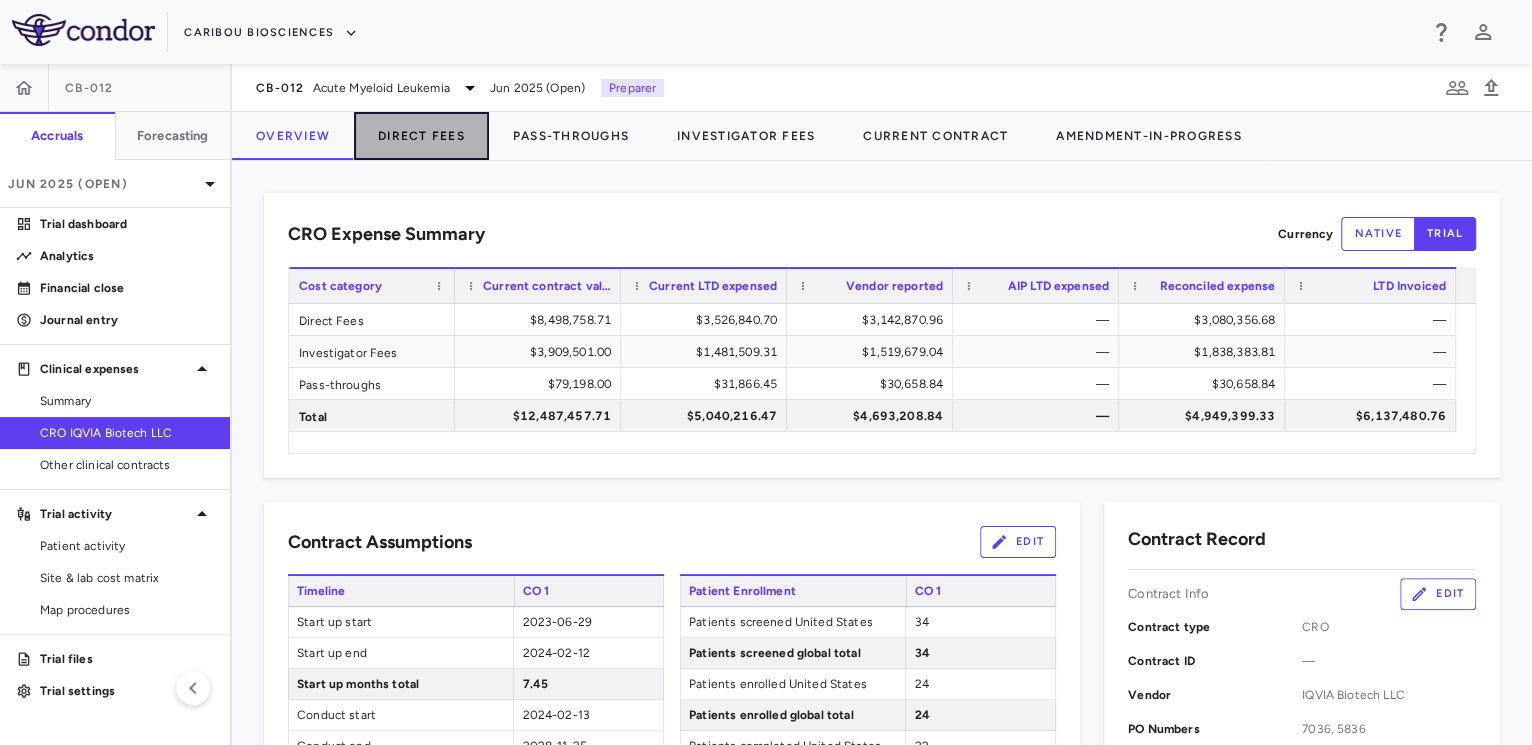 click on "Direct Fees" at bounding box center (421, 136) 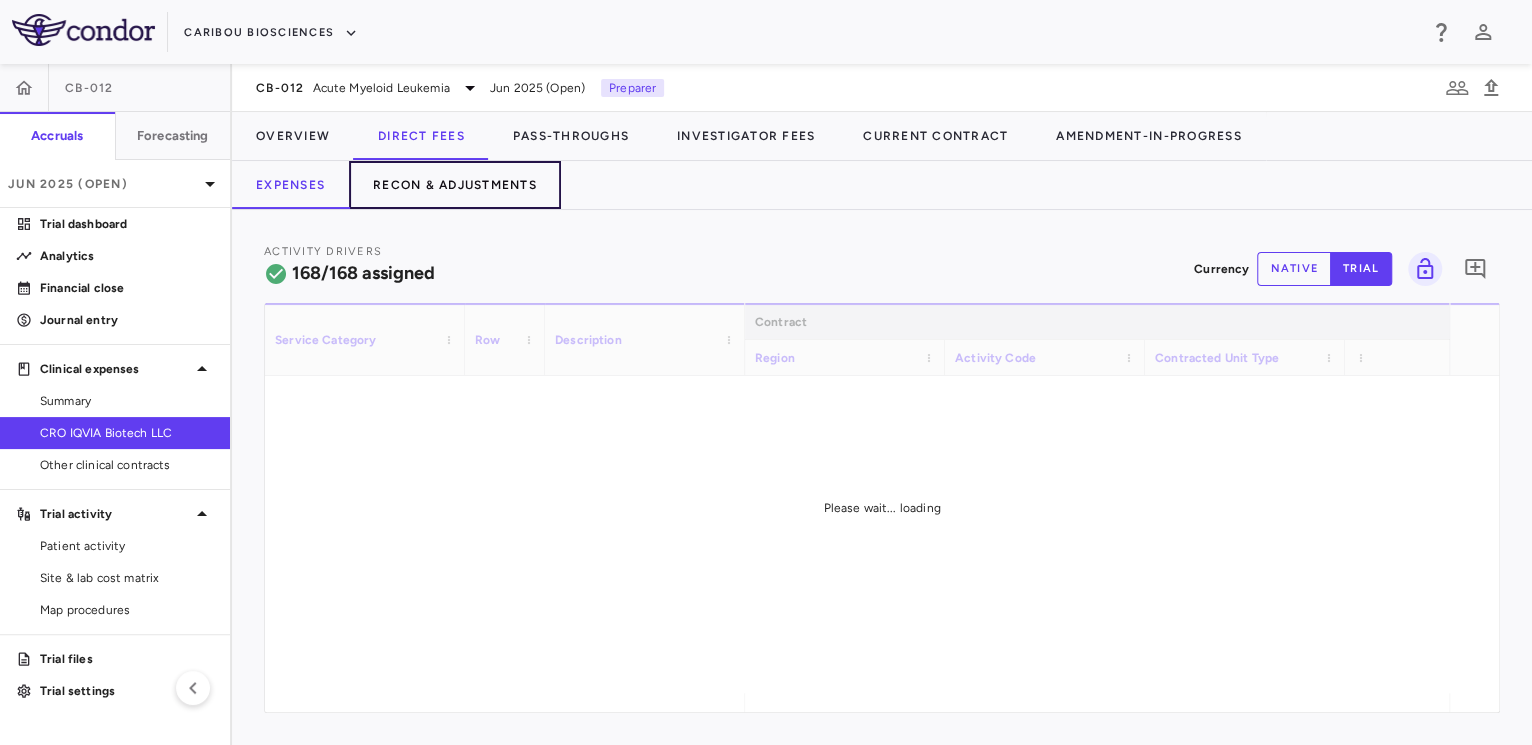 click on "Recon & Adjustments" at bounding box center [455, 185] 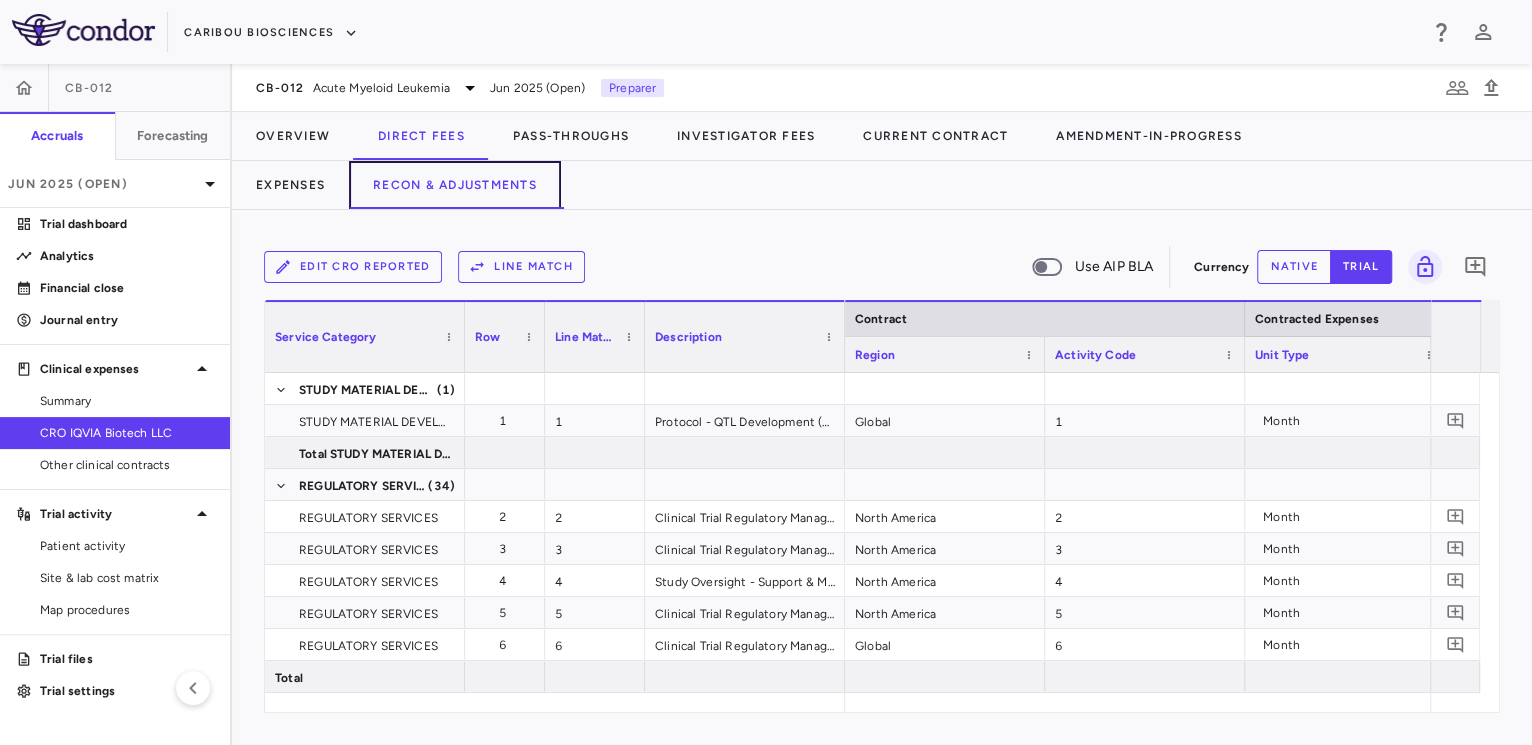 scroll, scrollTop: 0, scrollLeft: 3564, axis: horizontal 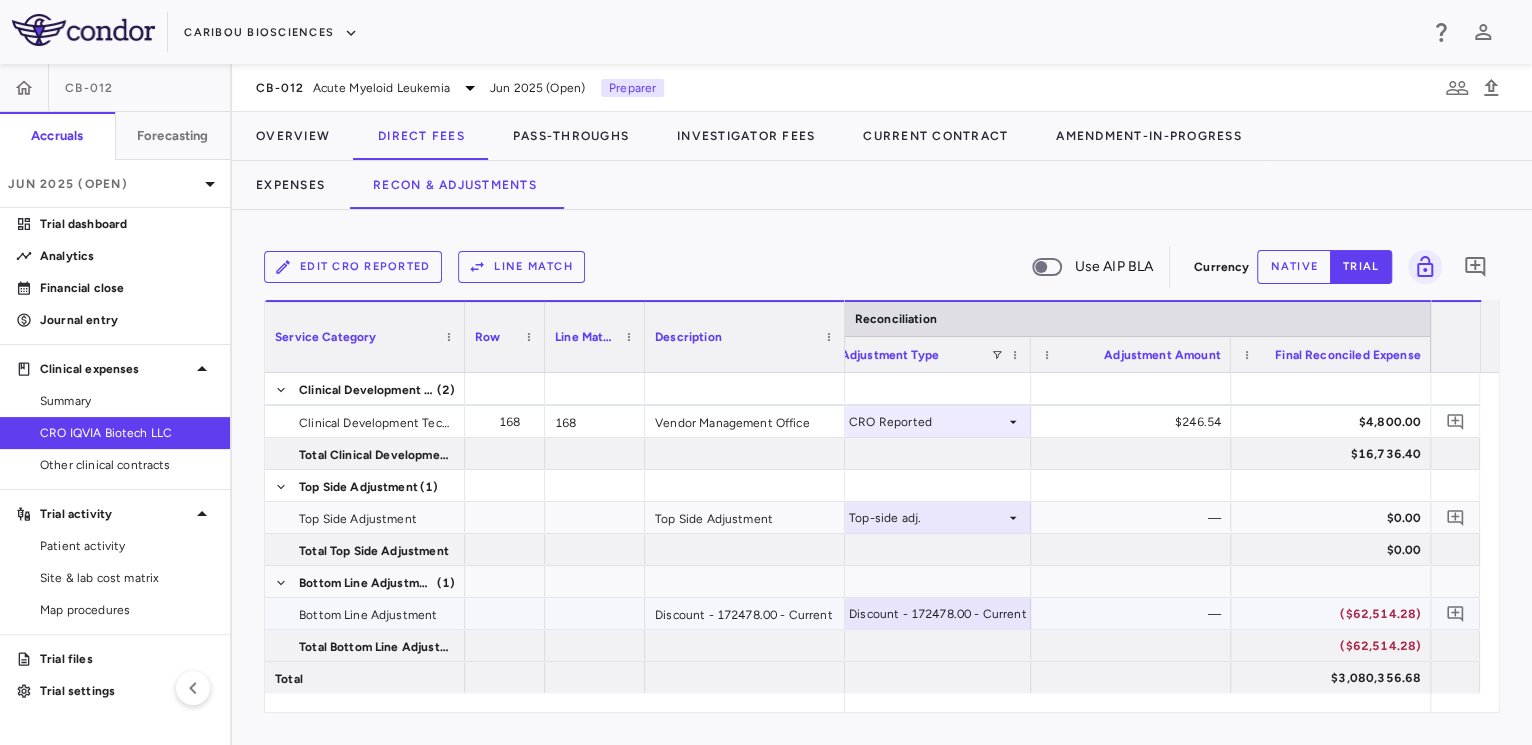 click on "($62,514.28)" at bounding box center (1335, 614) 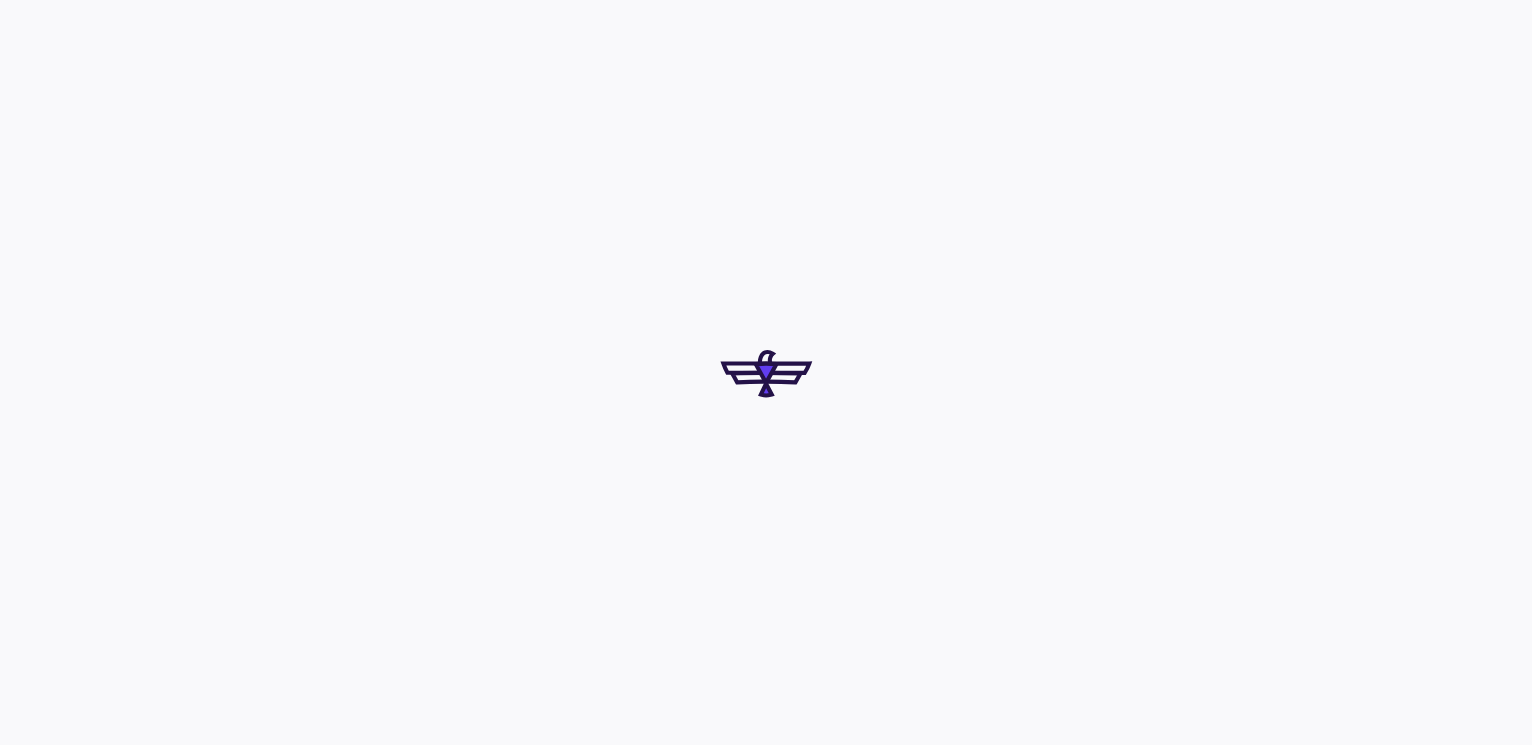 scroll, scrollTop: 0, scrollLeft: 0, axis: both 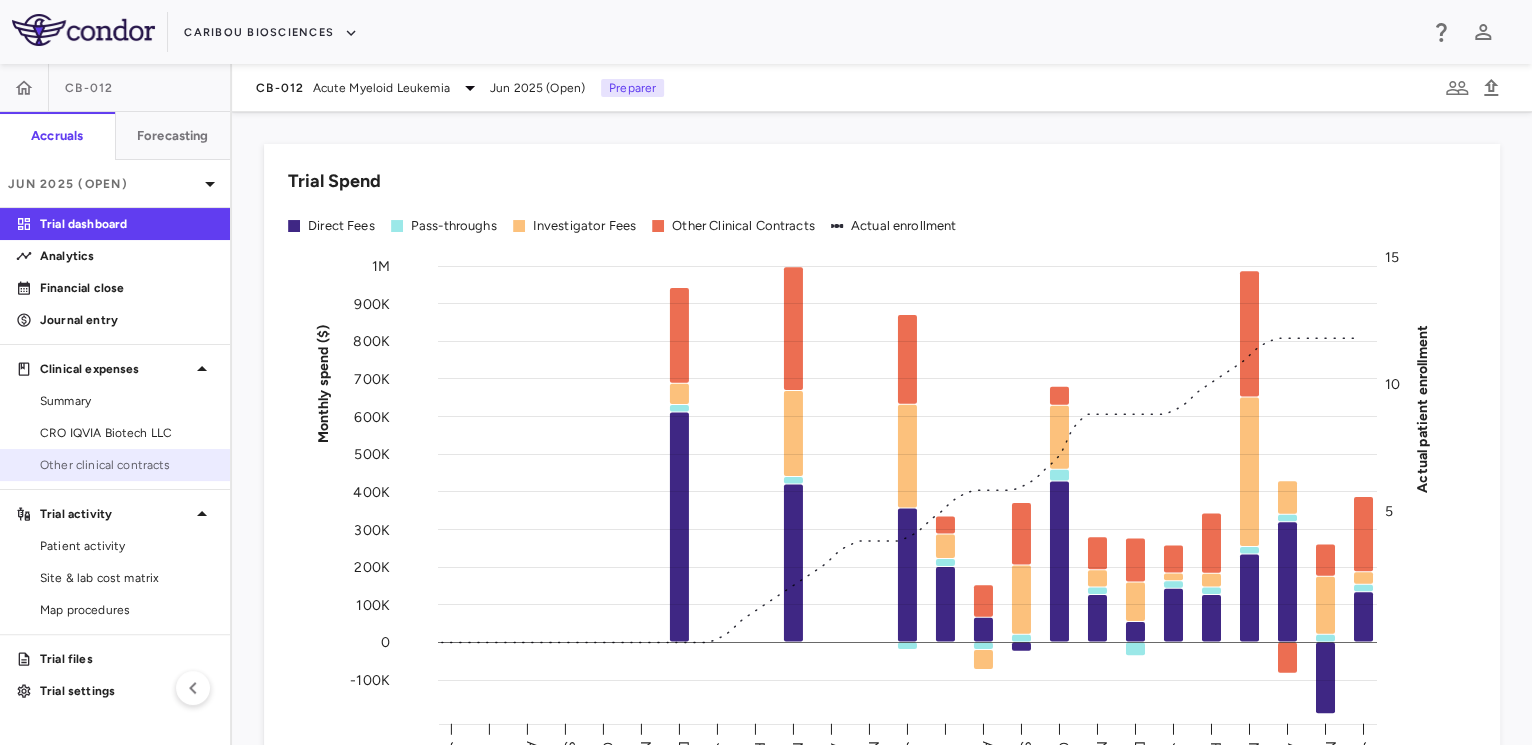 click on "Other clinical contracts" at bounding box center [127, 465] 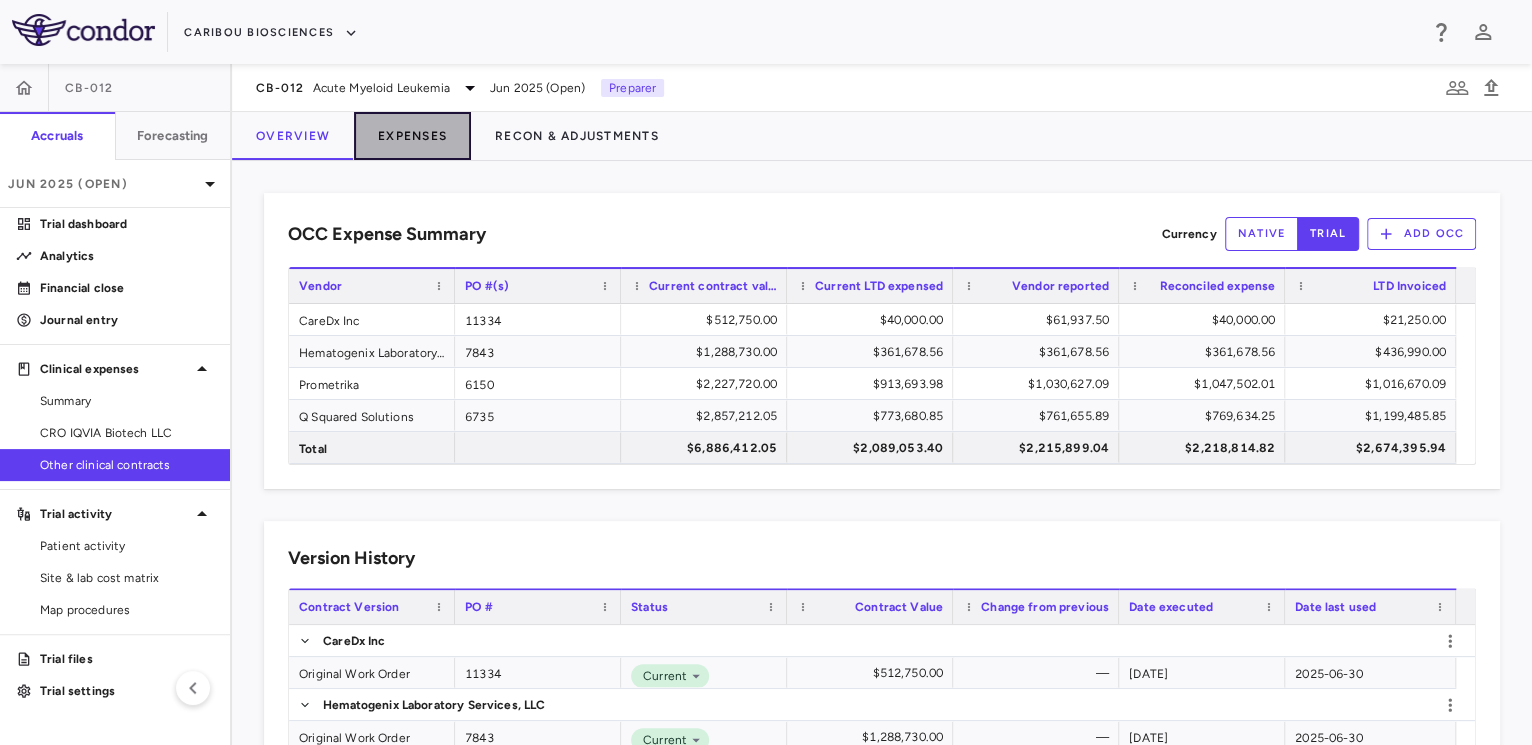 click on "Expenses" at bounding box center (412, 136) 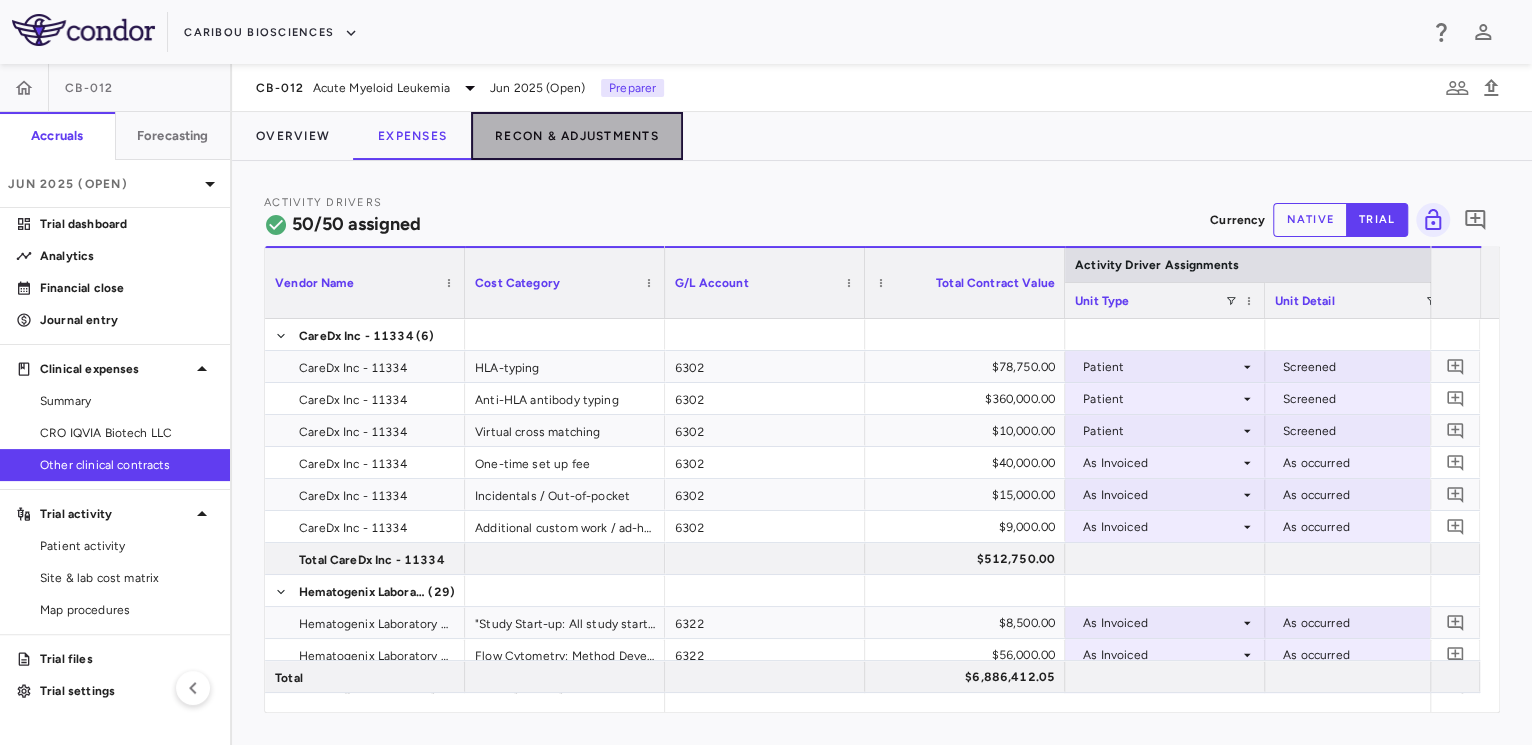 click on "Recon & Adjustments" at bounding box center [577, 136] 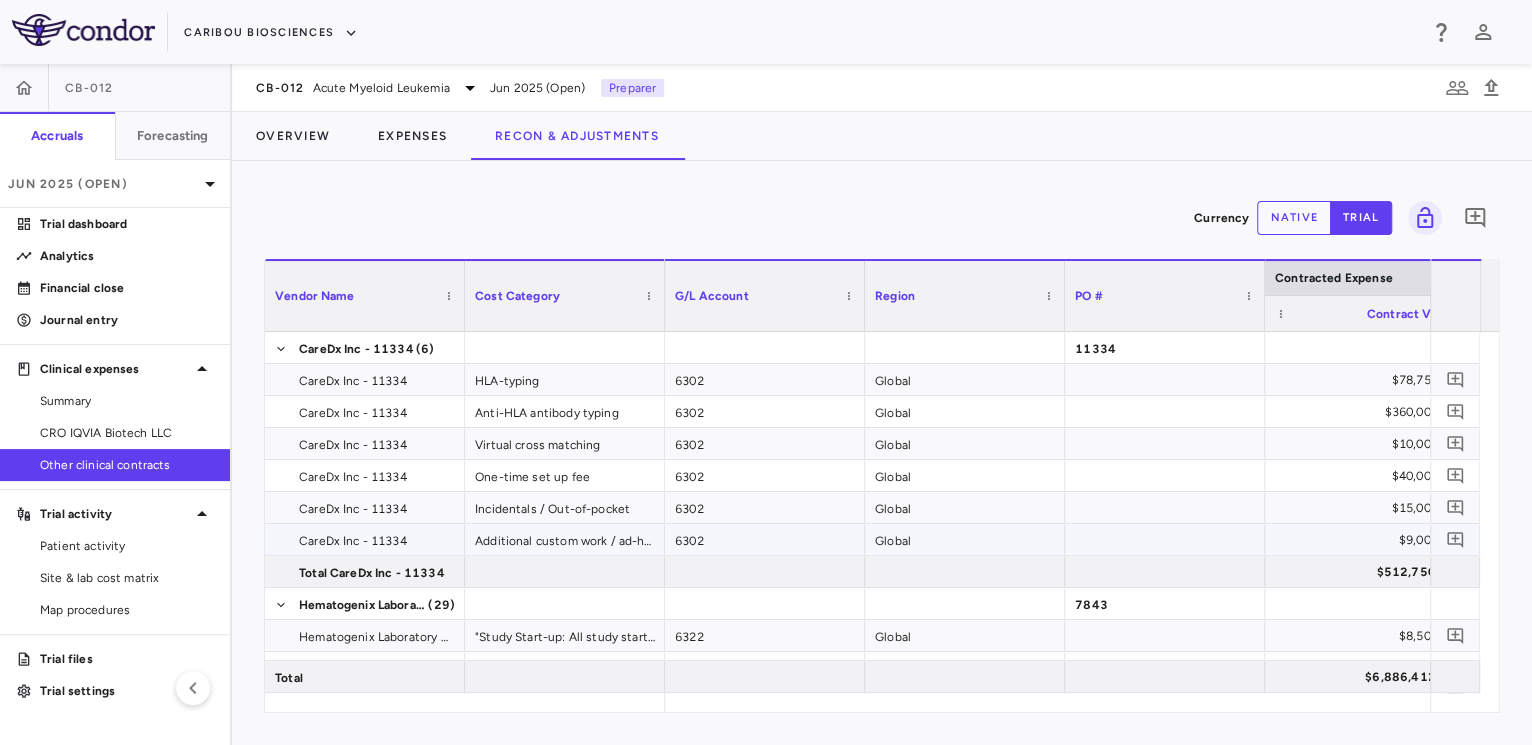 scroll, scrollTop: 279, scrollLeft: 0, axis: vertical 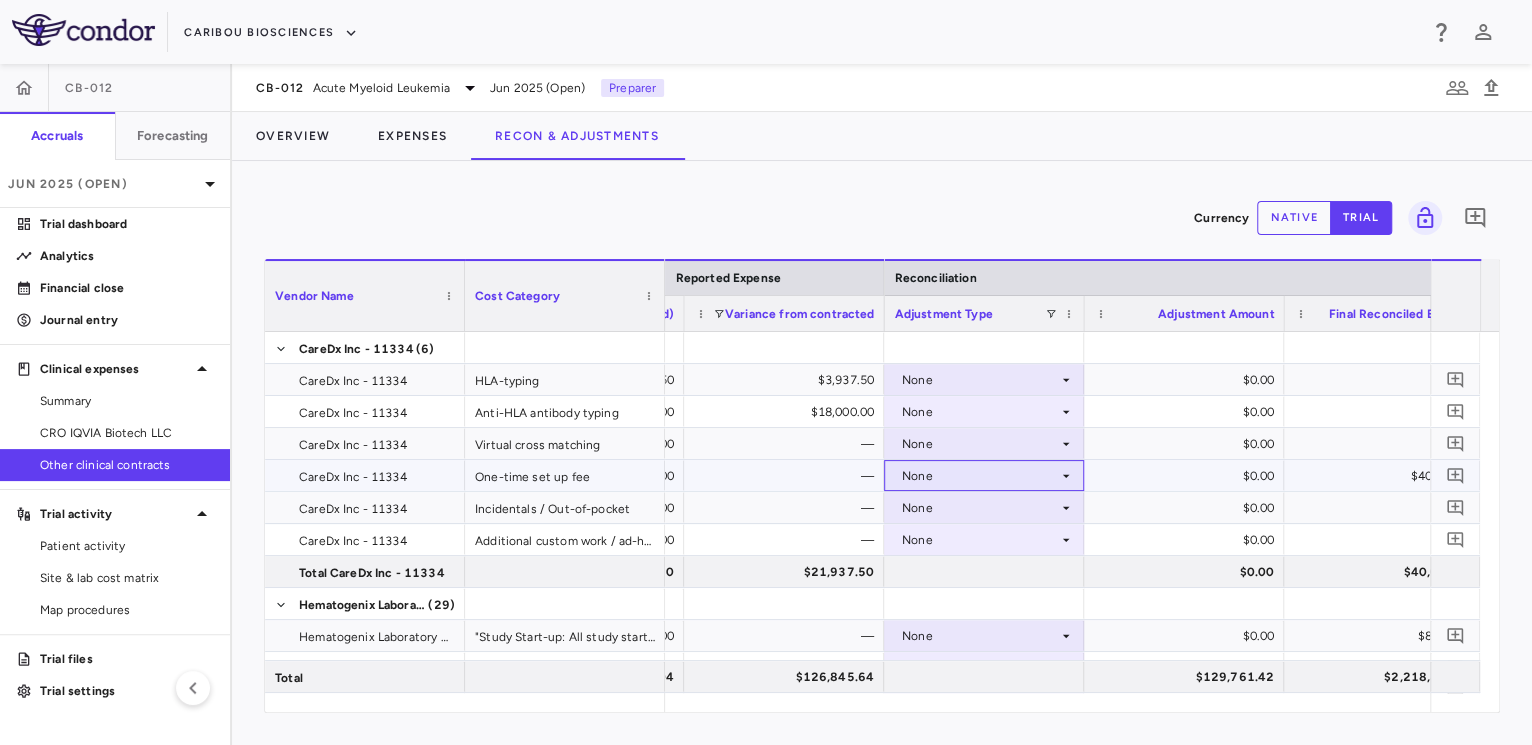 click on "None" at bounding box center (980, 476) 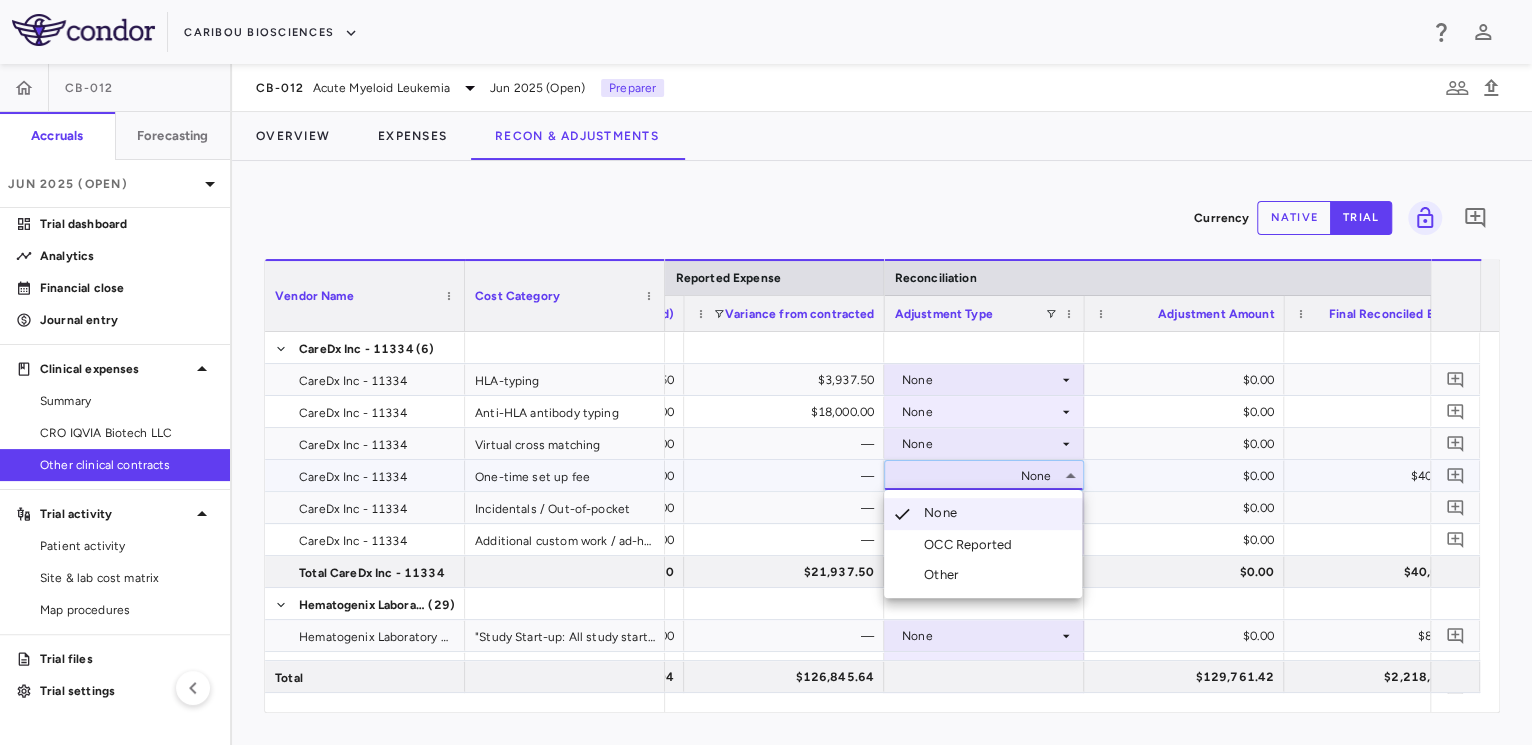 click on "OCC Reported" at bounding box center (972, 545) 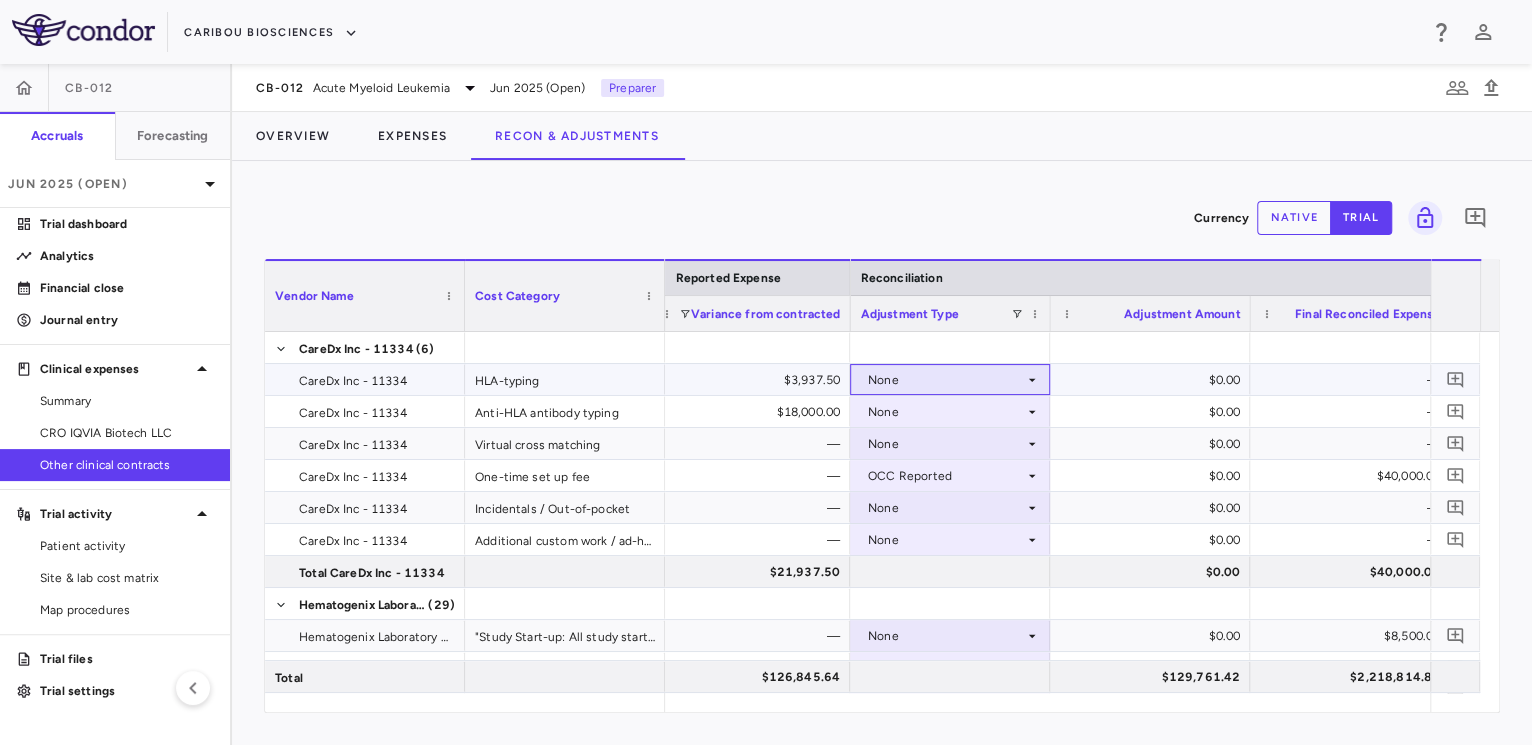 click on "None" at bounding box center [946, 380] 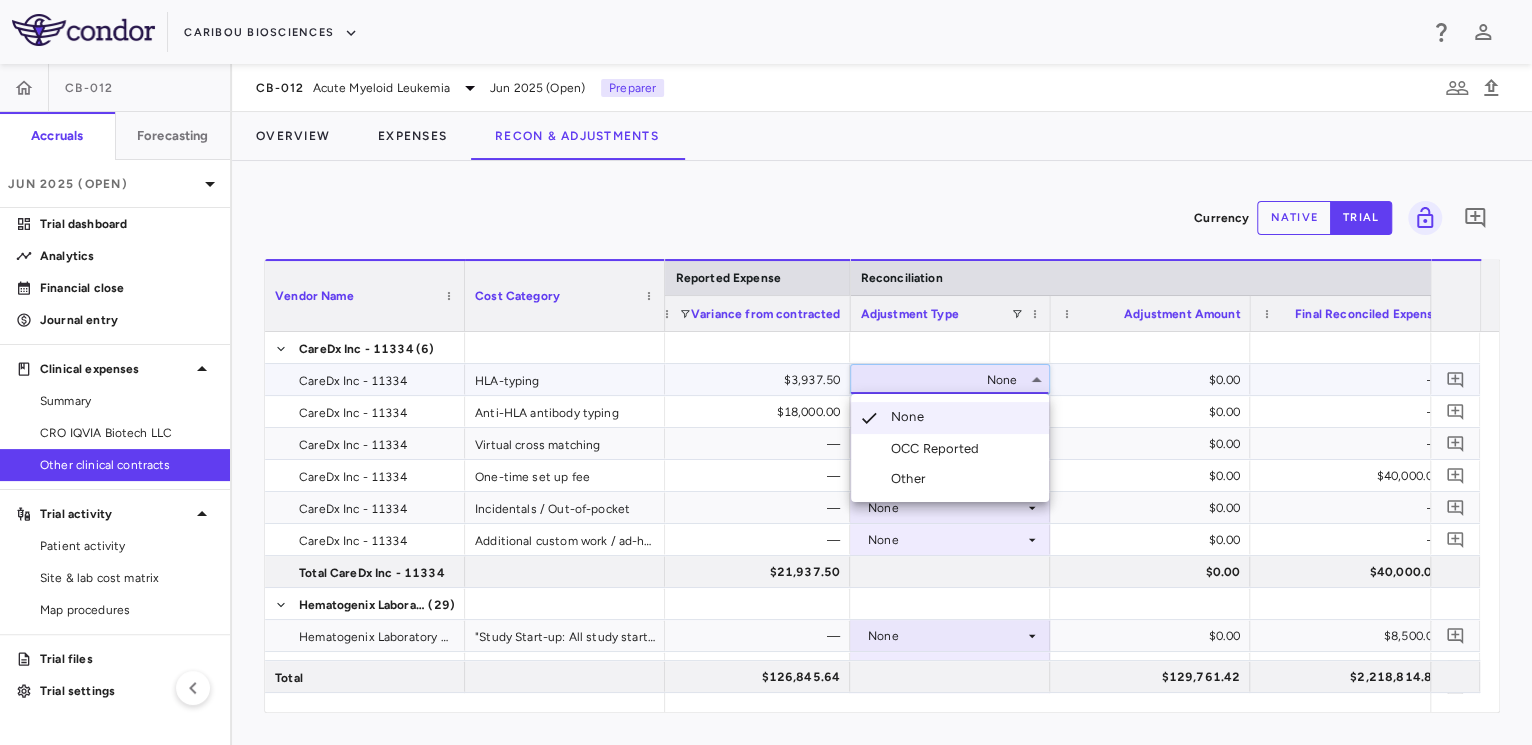 click on "OCC Reported" at bounding box center (939, 449) 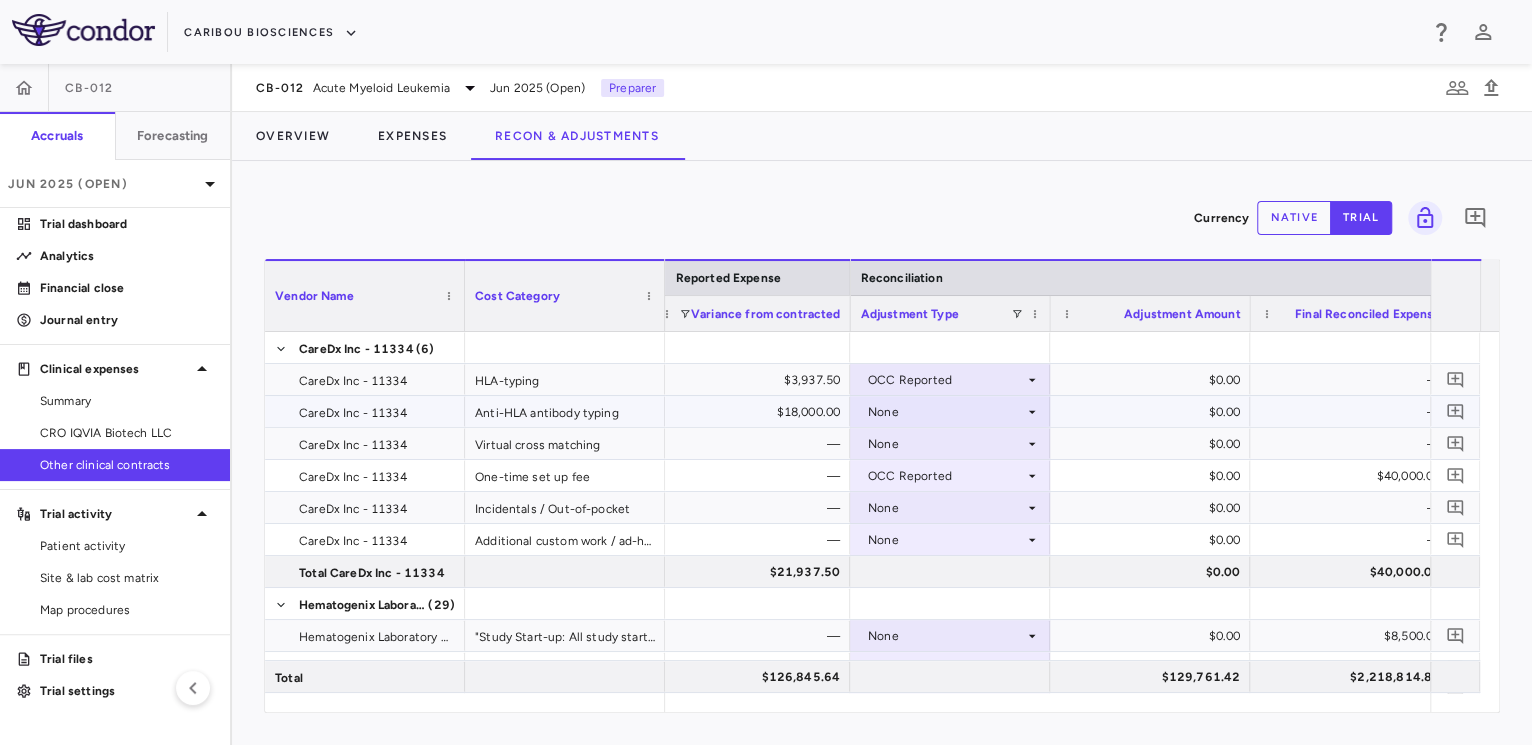 click on "None" at bounding box center [946, 412] 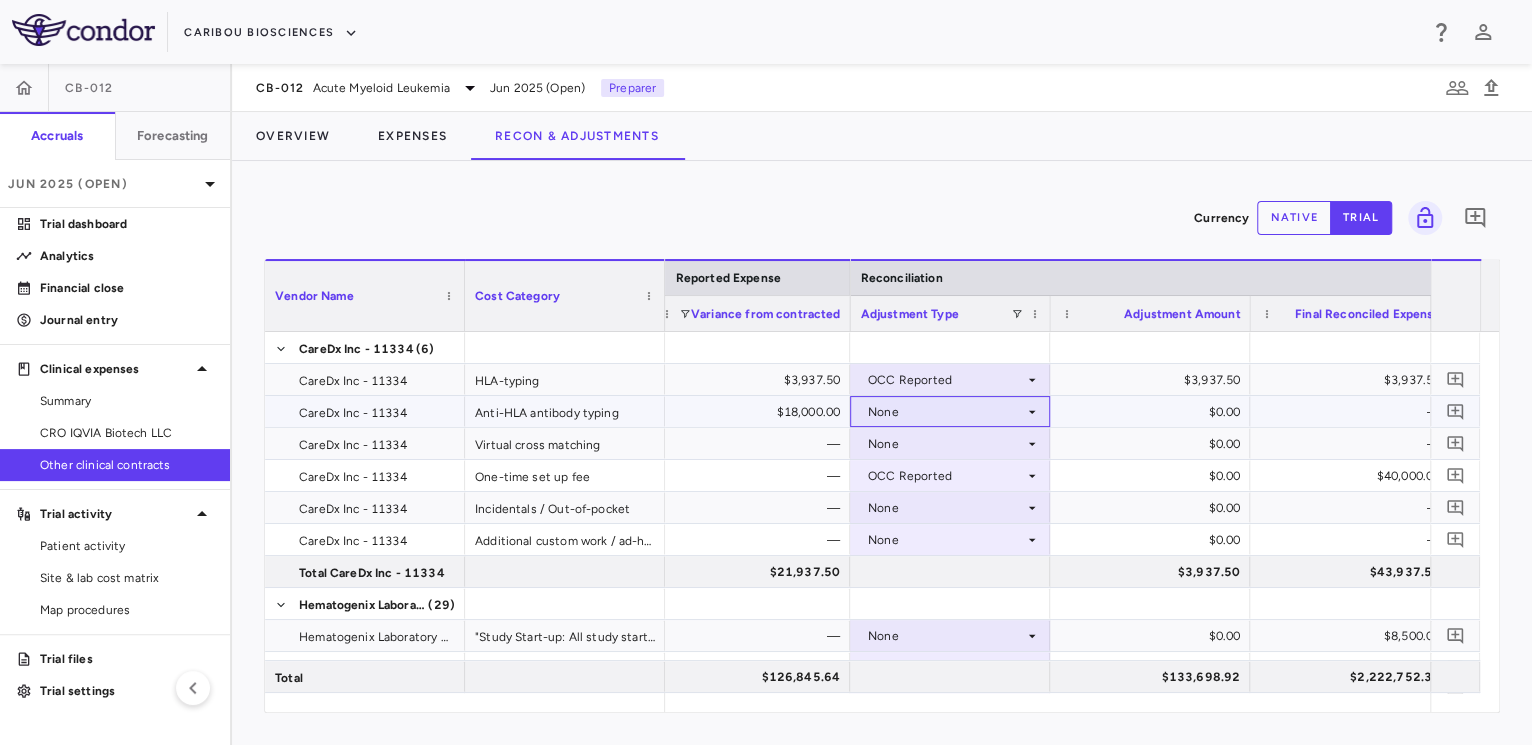click on "None" at bounding box center [946, 412] 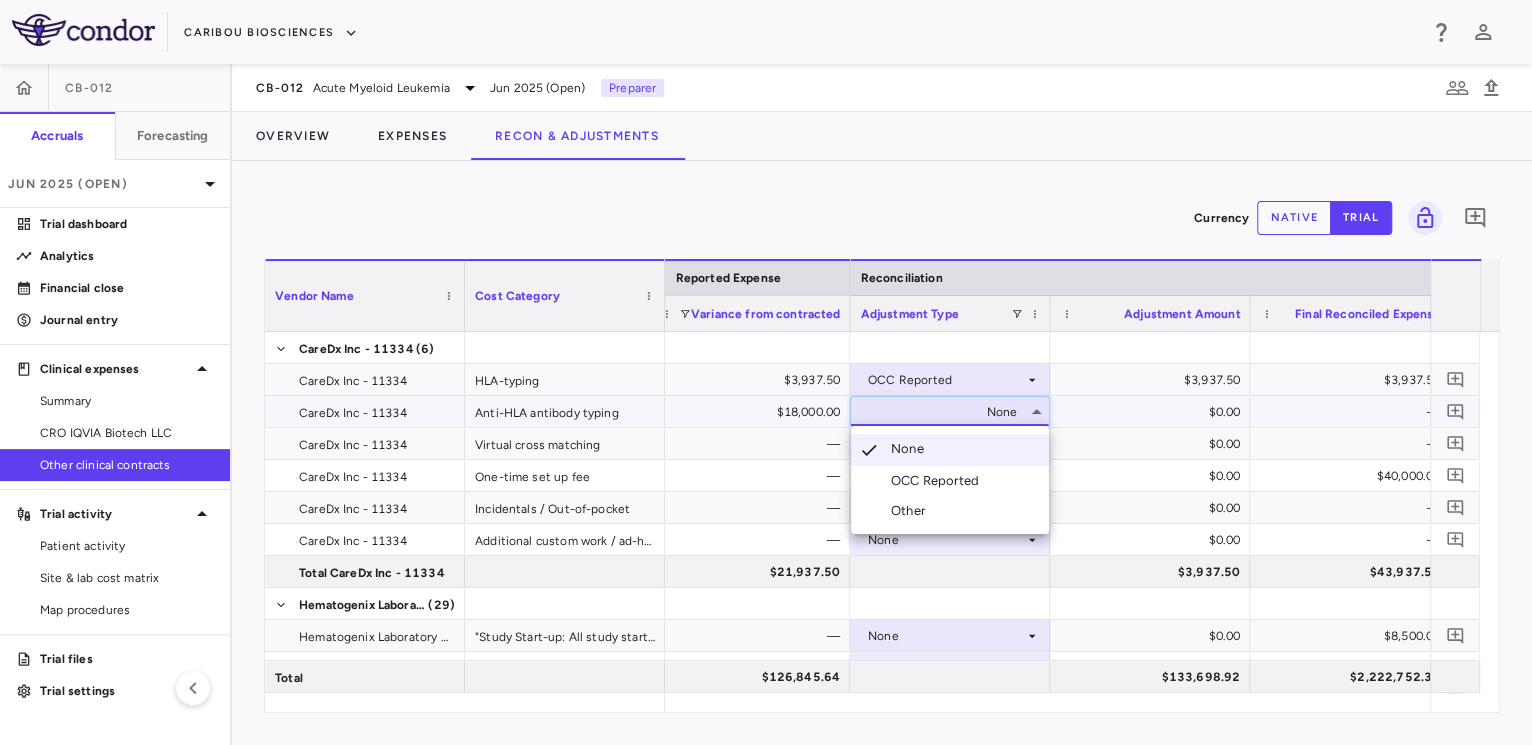 click on "OCC Reported" at bounding box center [939, 481] 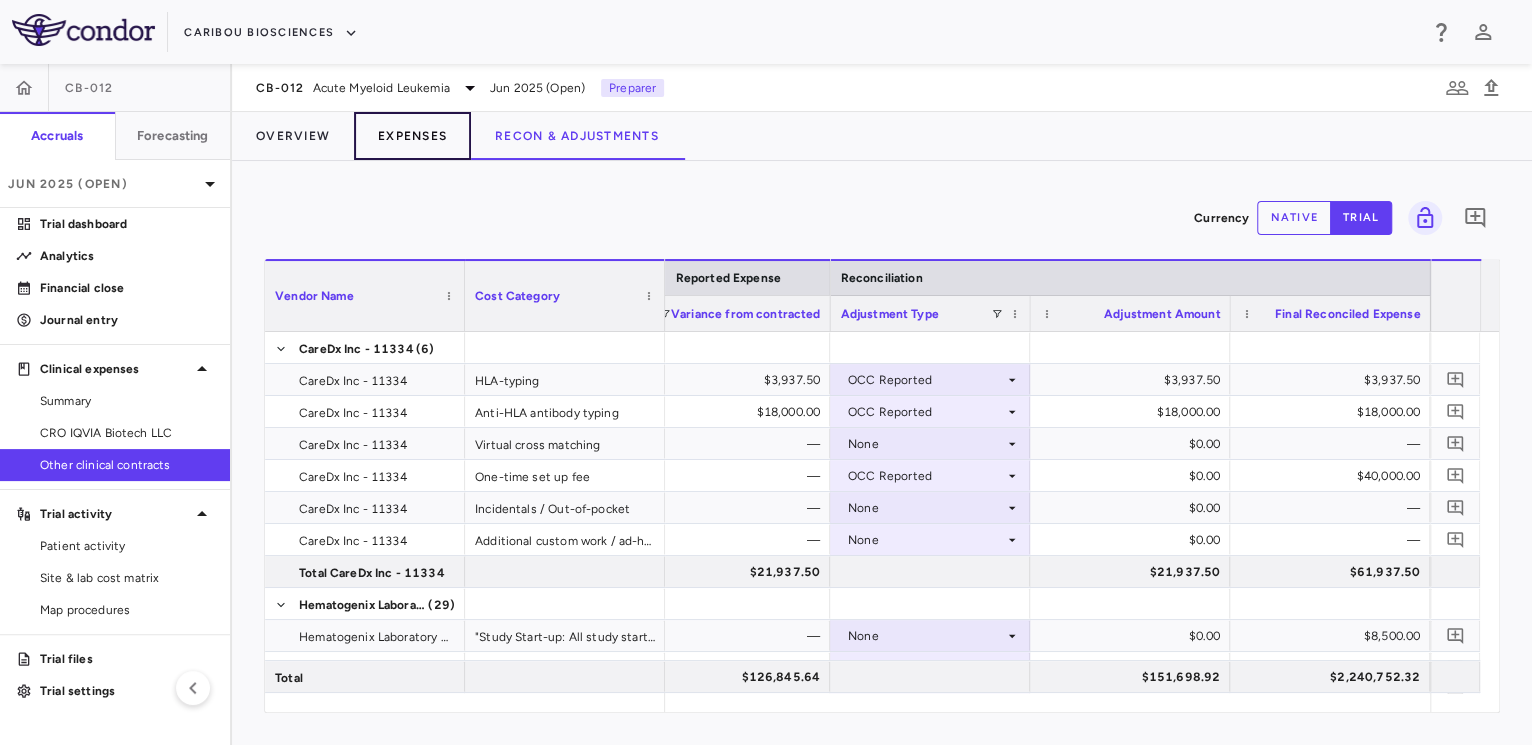 click on "Expenses" at bounding box center [412, 136] 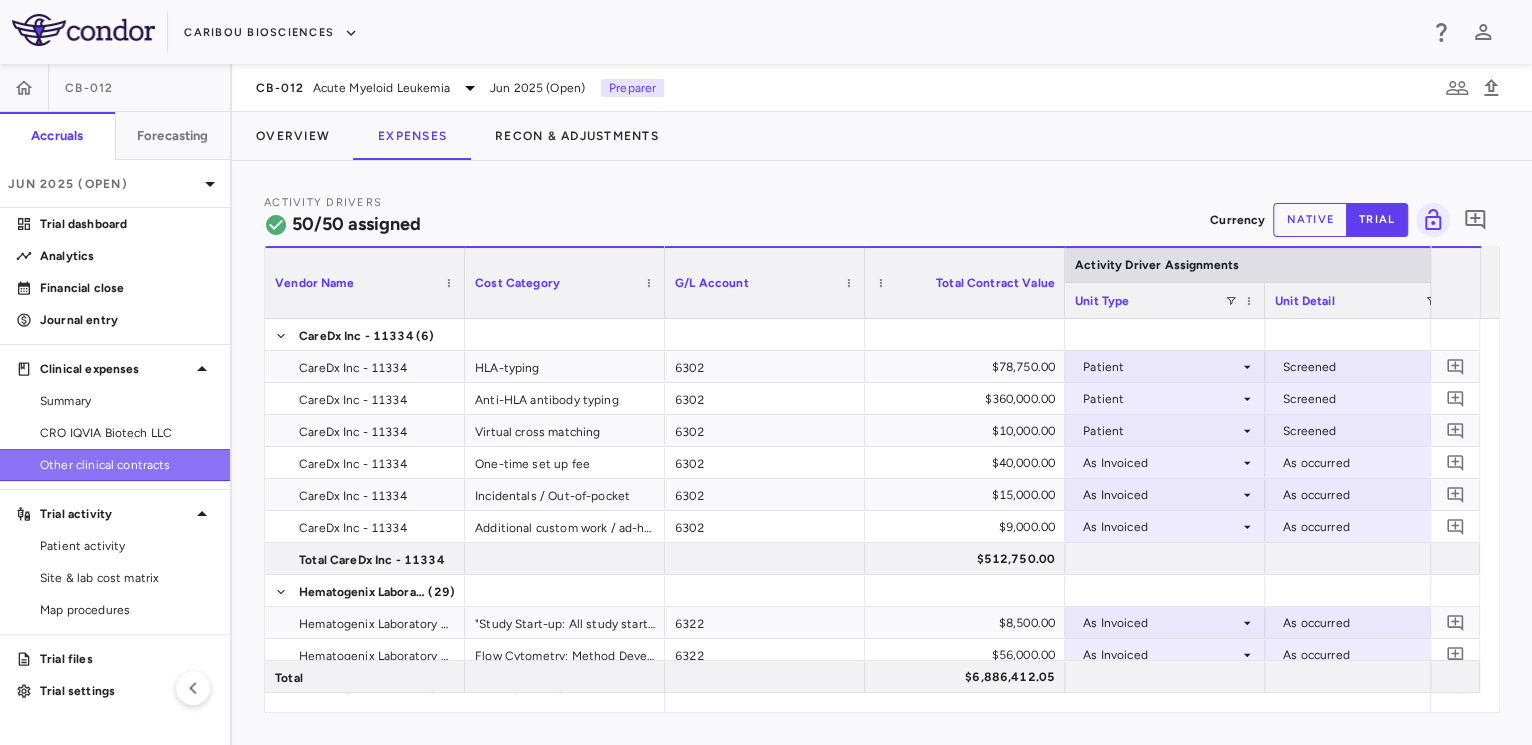 click on "Other clinical contracts" at bounding box center (115, 465) 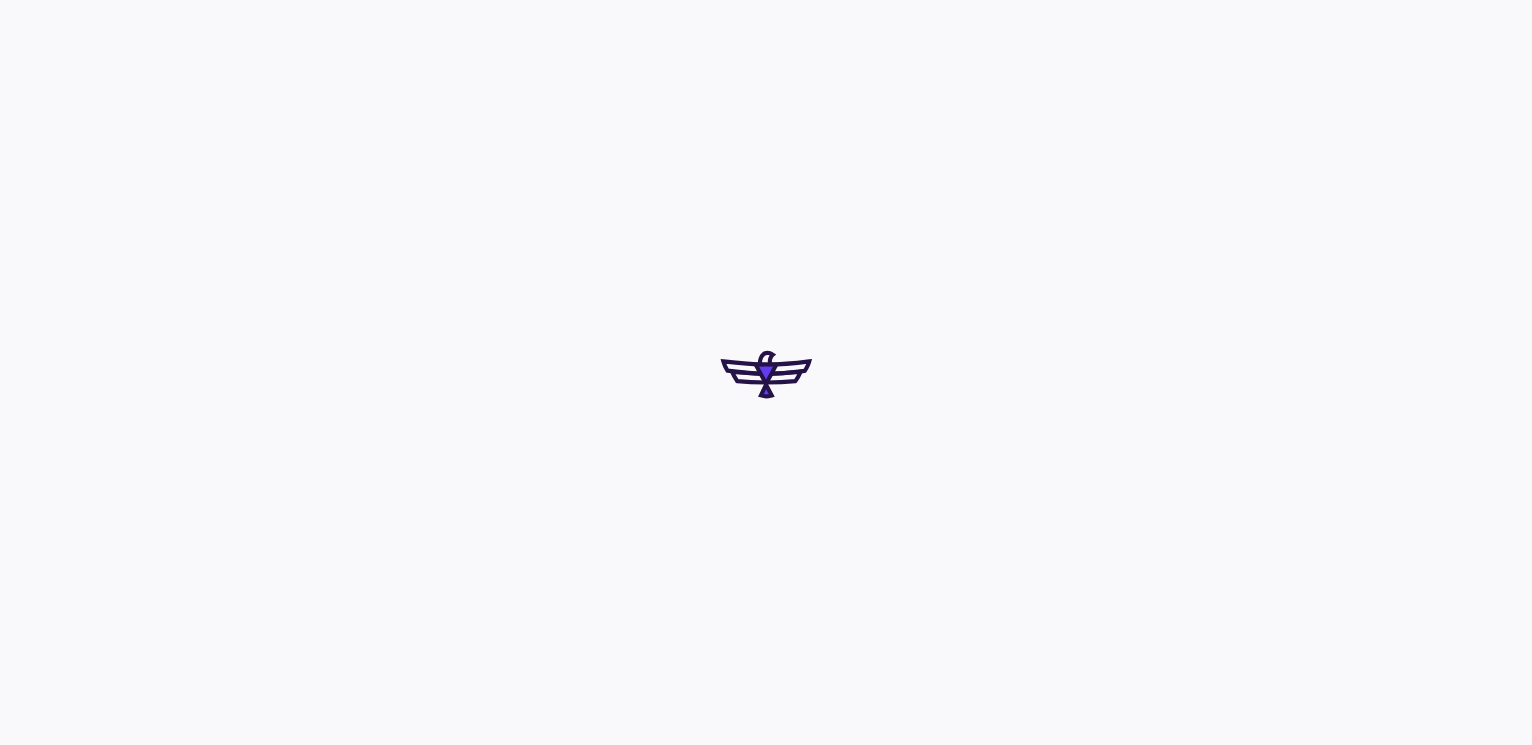 scroll, scrollTop: 0, scrollLeft: 0, axis: both 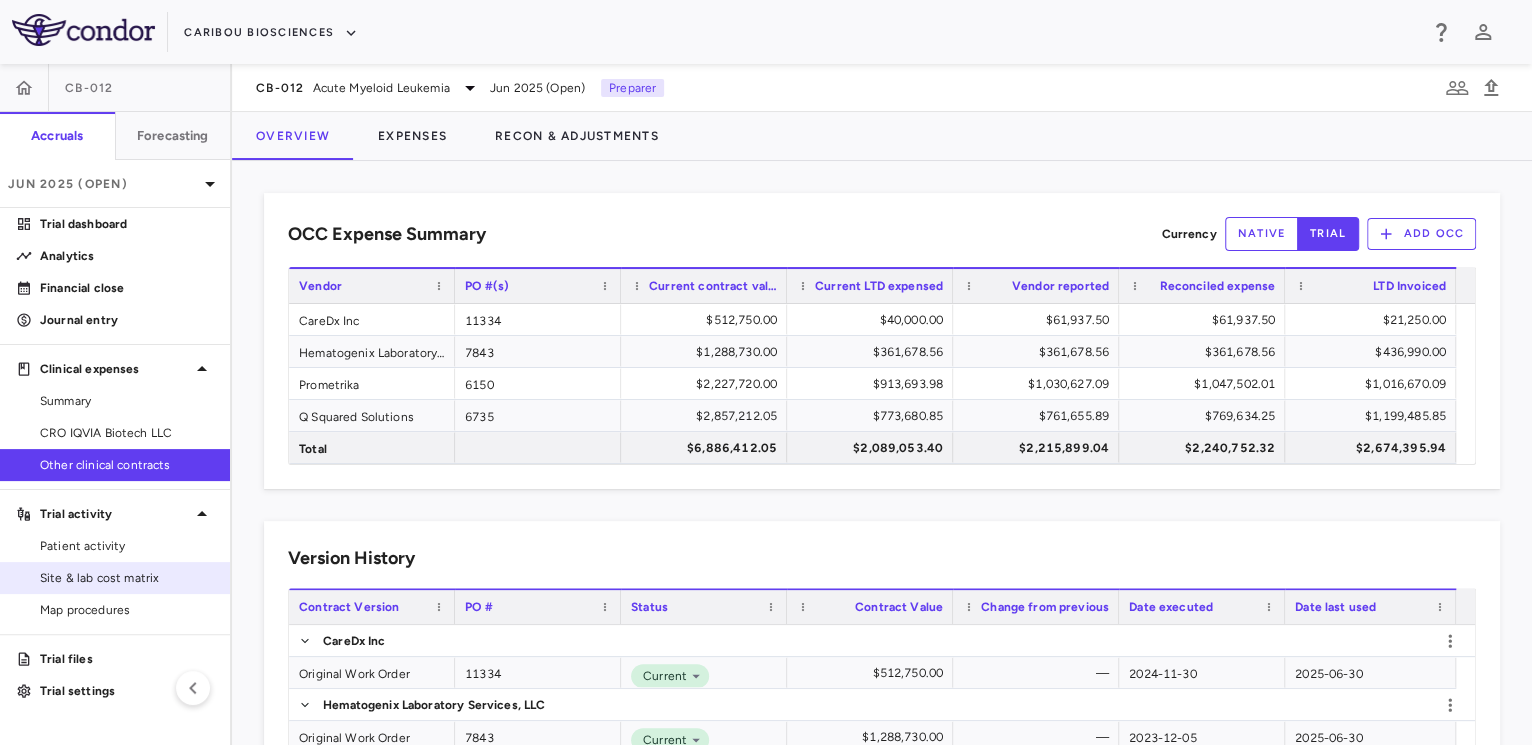 click on "Site & lab cost matrix" at bounding box center (115, 578) 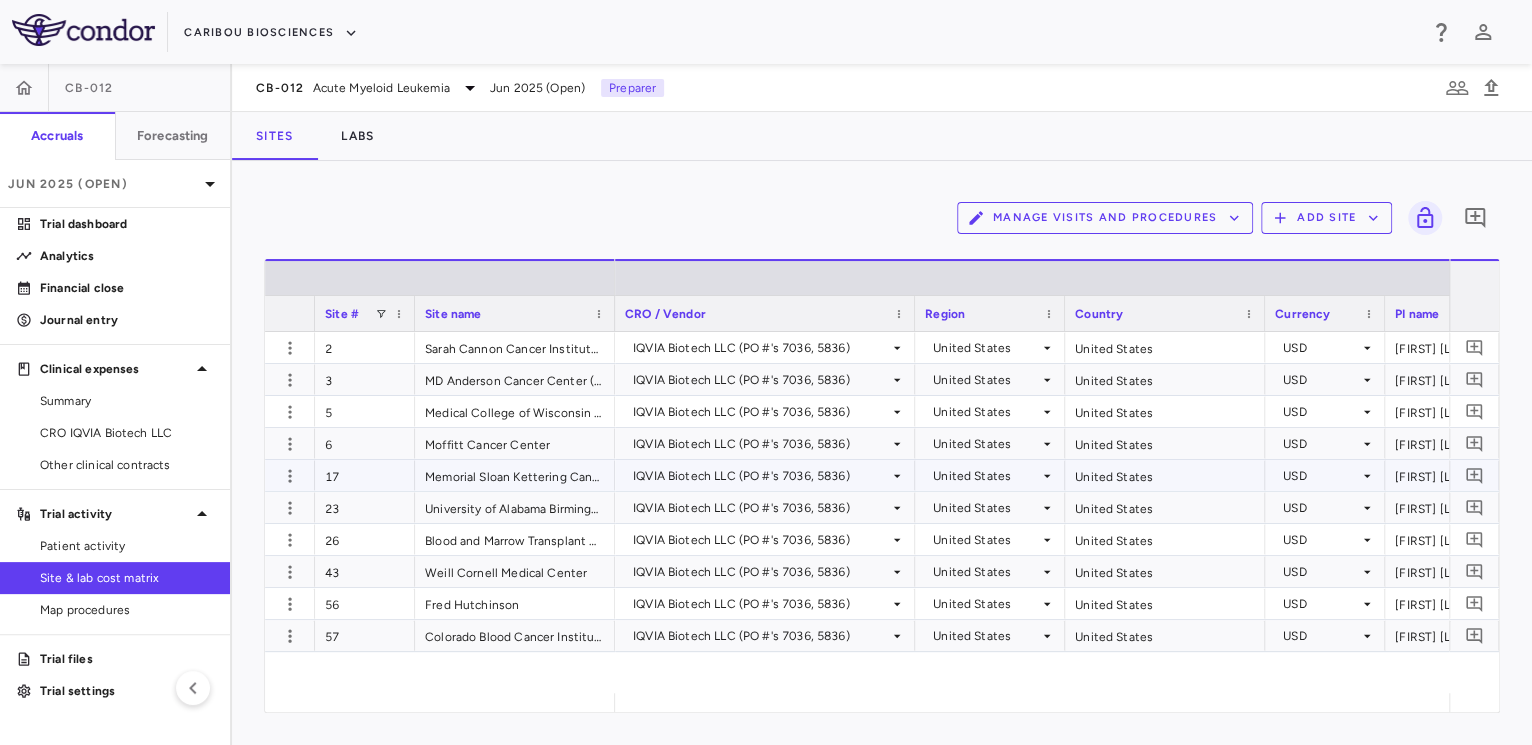 scroll, scrollTop: 0, scrollLeft: 231, axis: horizontal 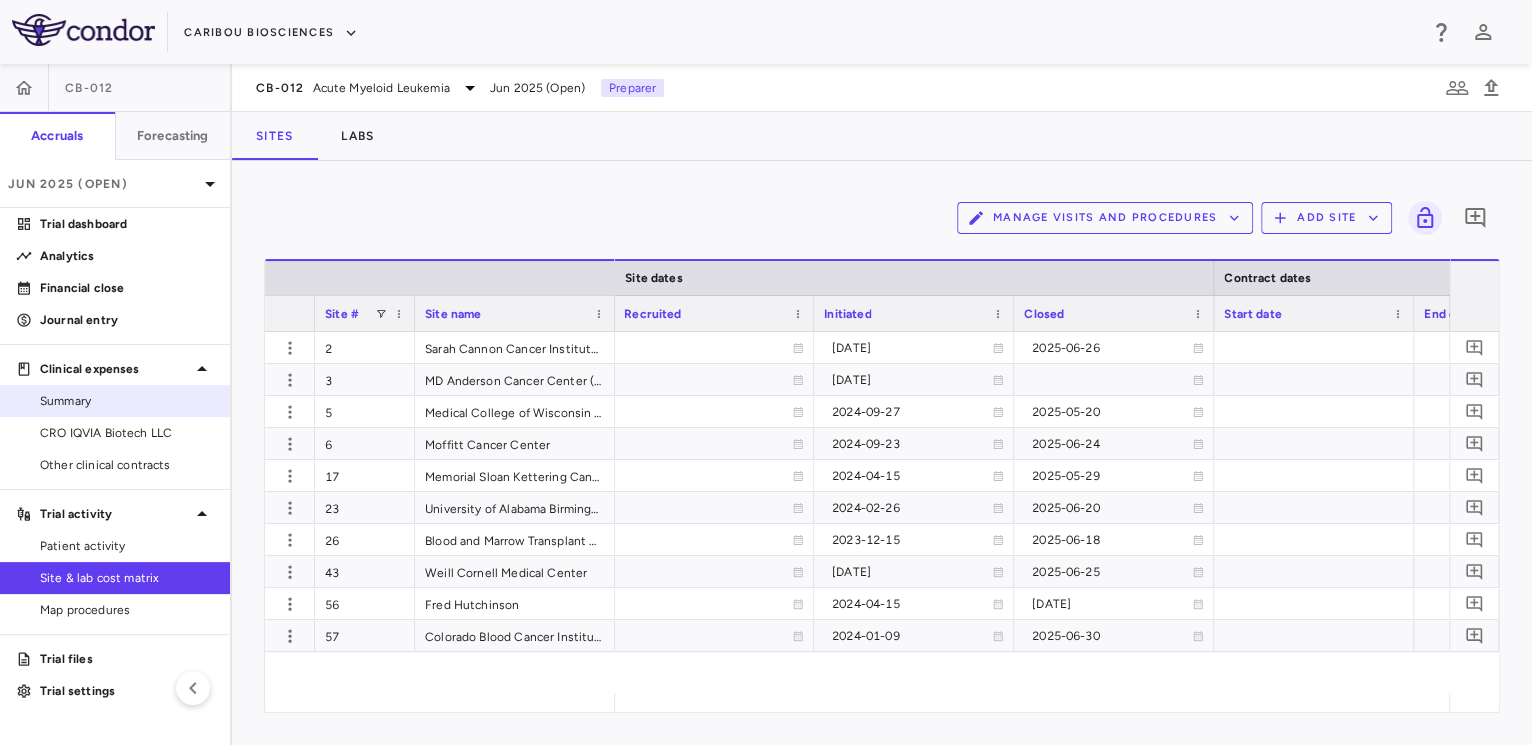 click on "Summary" at bounding box center [115, 401] 